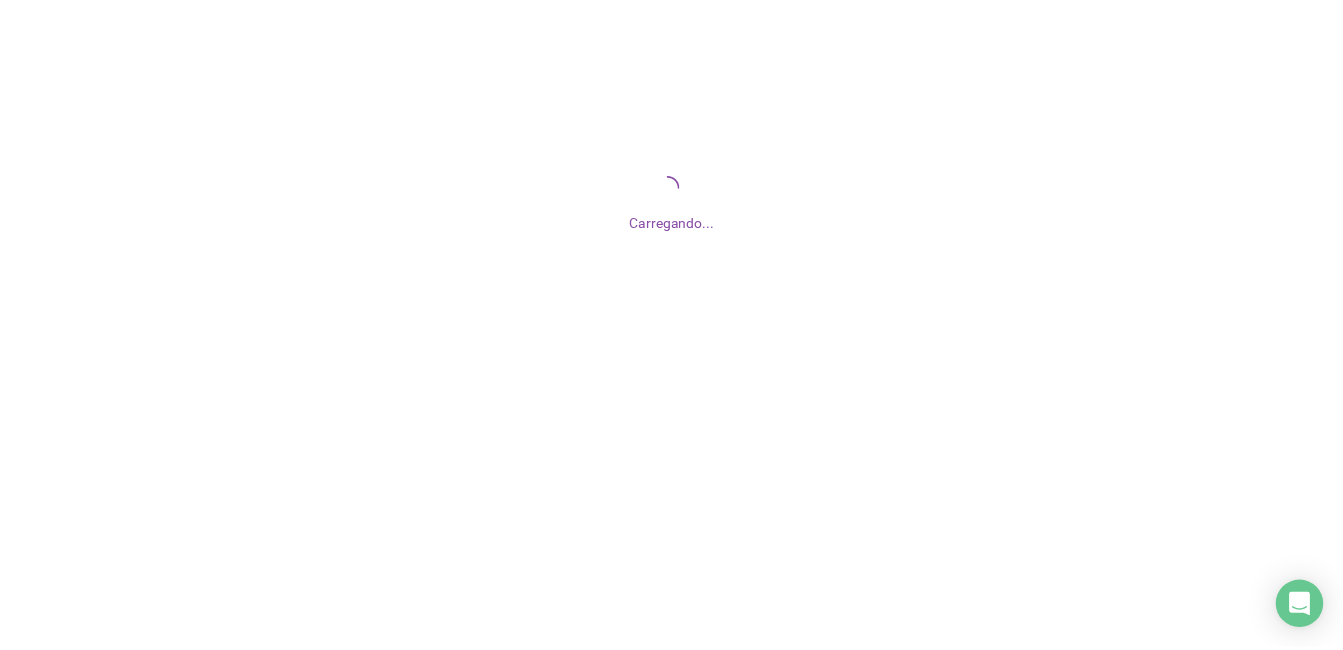 scroll, scrollTop: 0, scrollLeft: 0, axis: both 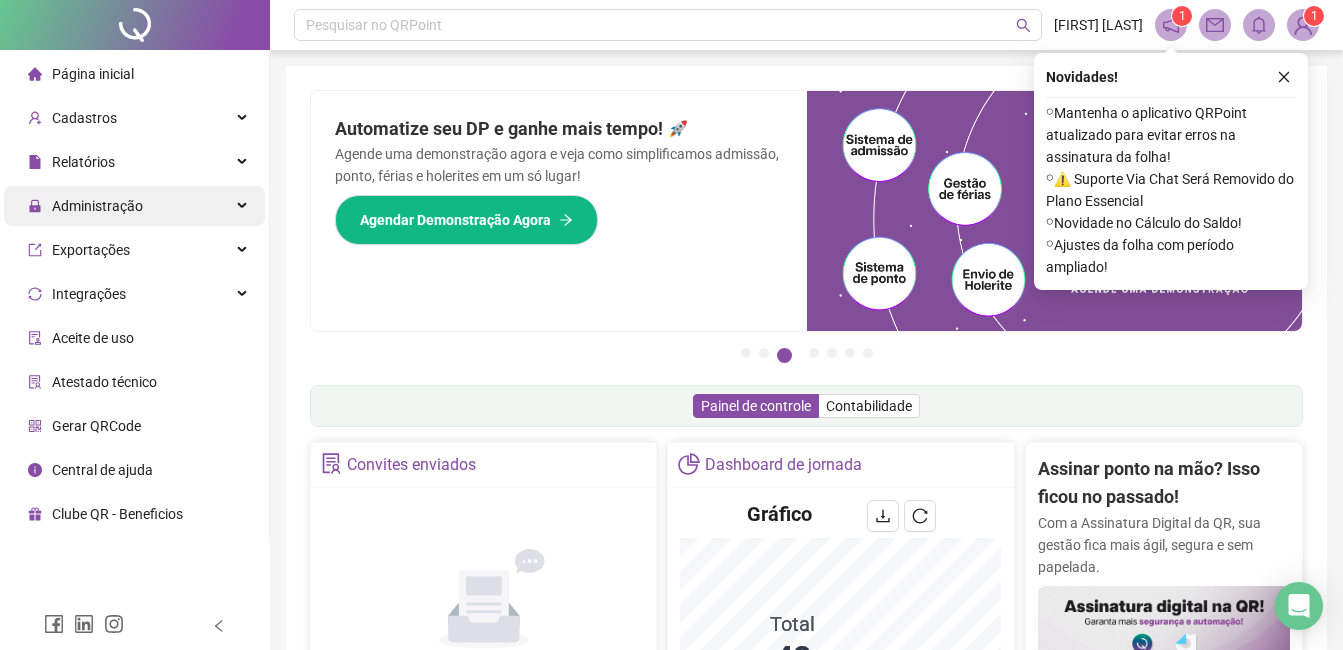 click on "Administração" at bounding box center (134, 206) 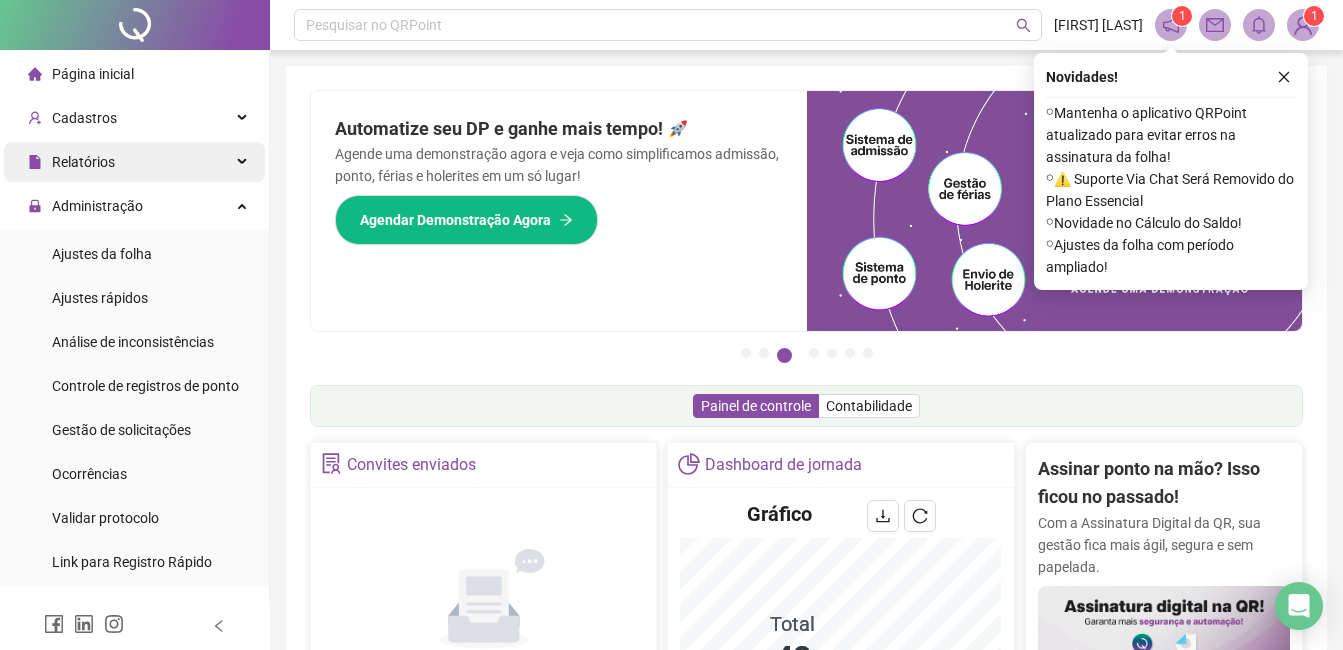 click on "Relatórios" at bounding box center (134, 162) 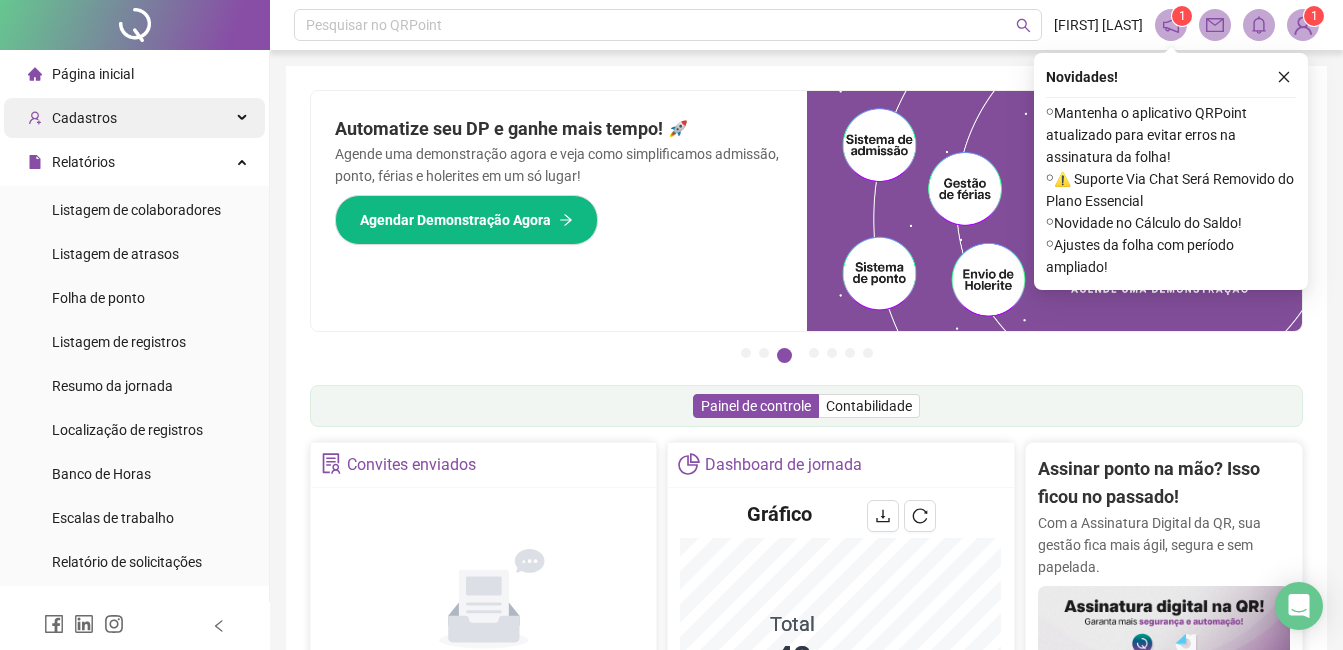 click on "Cadastros" at bounding box center [134, 118] 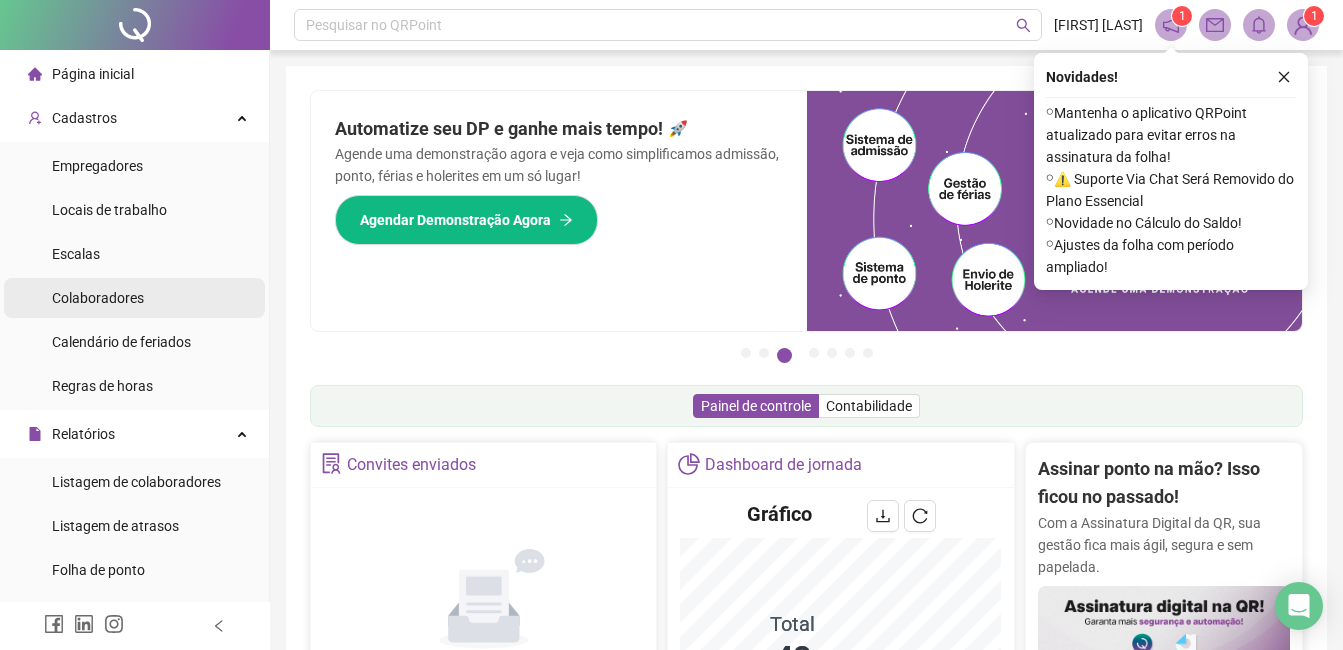 click on "Colaboradores" at bounding box center [134, 298] 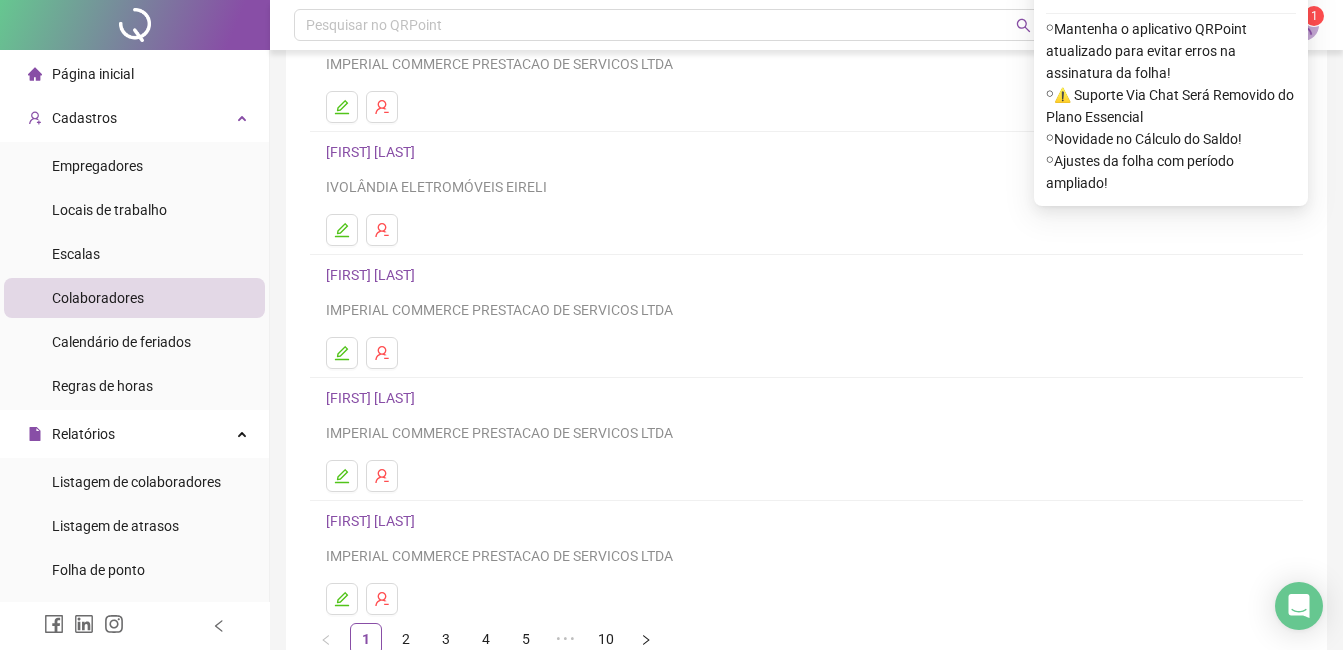 scroll, scrollTop: 317, scrollLeft: 0, axis: vertical 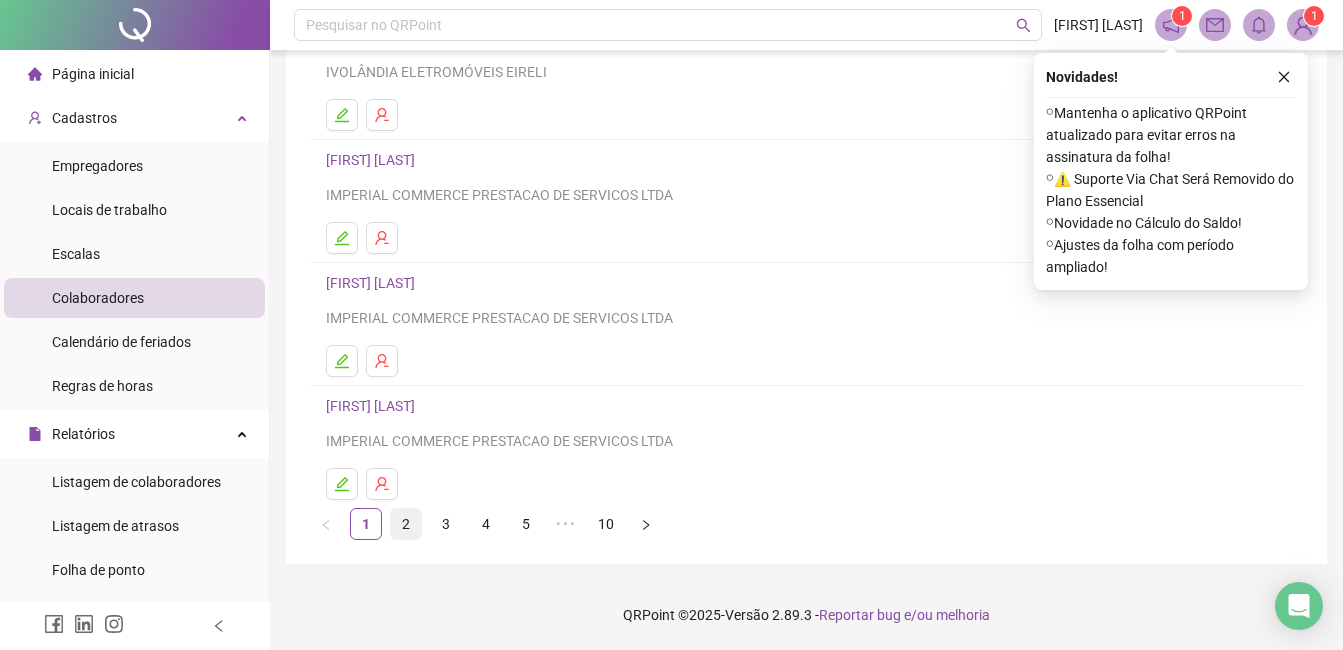 click on "2" at bounding box center [406, 524] 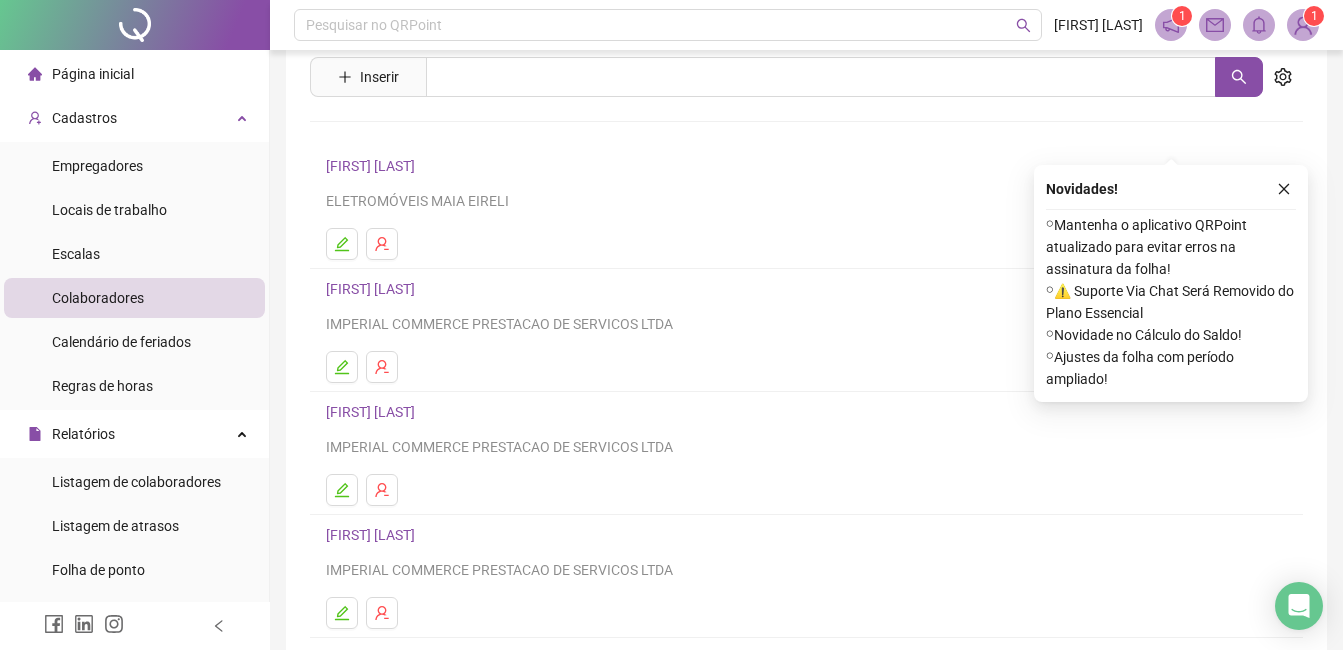 scroll, scrollTop: 317, scrollLeft: 0, axis: vertical 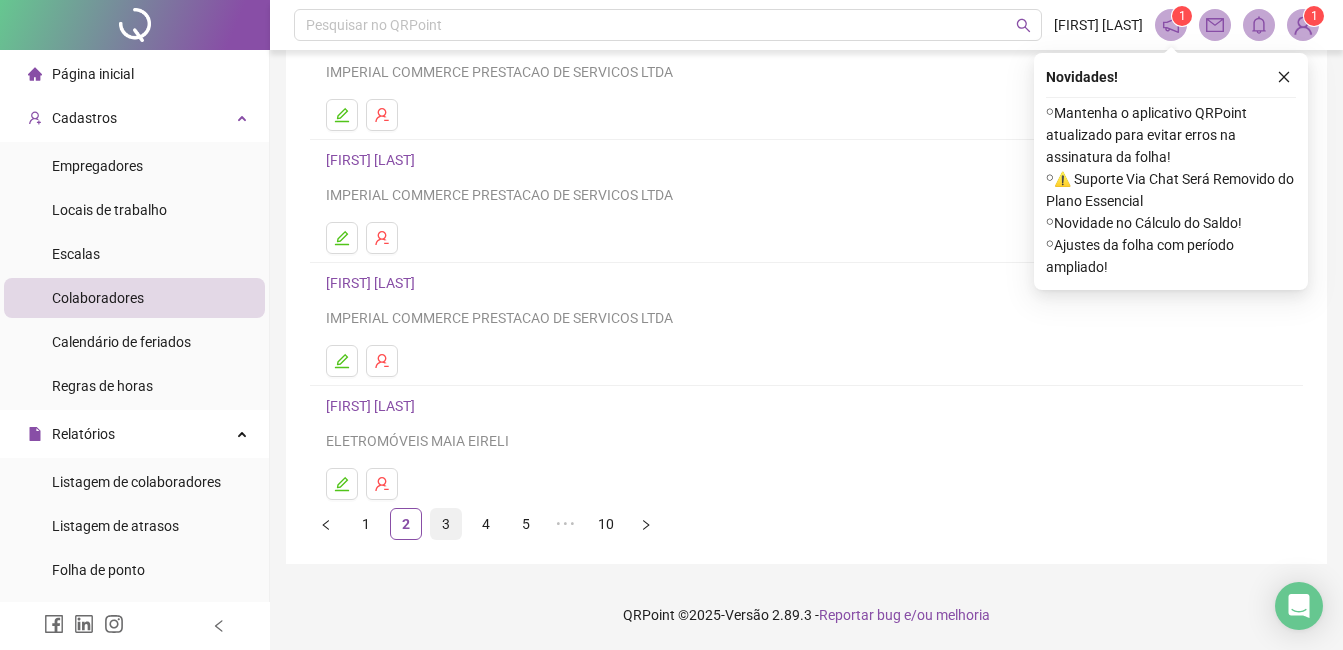 click on "3" at bounding box center [446, 524] 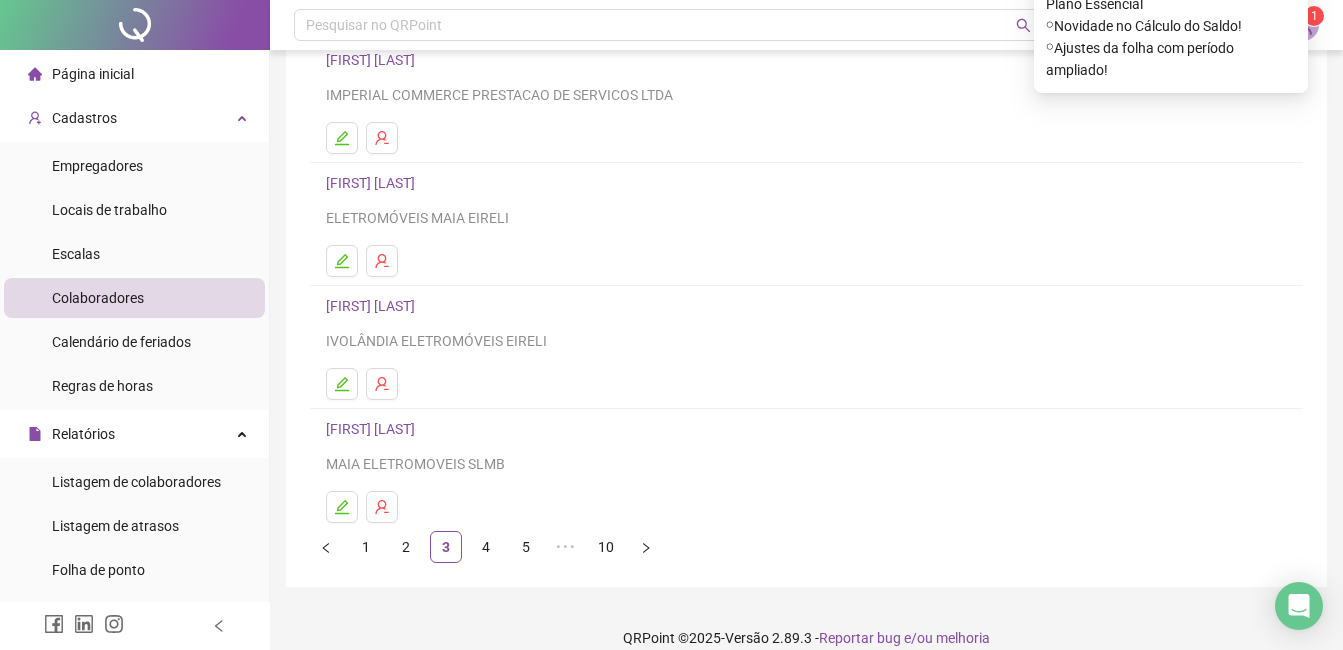 scroll, scrollTop: 317, scrollLeft: 0, axis: vertical 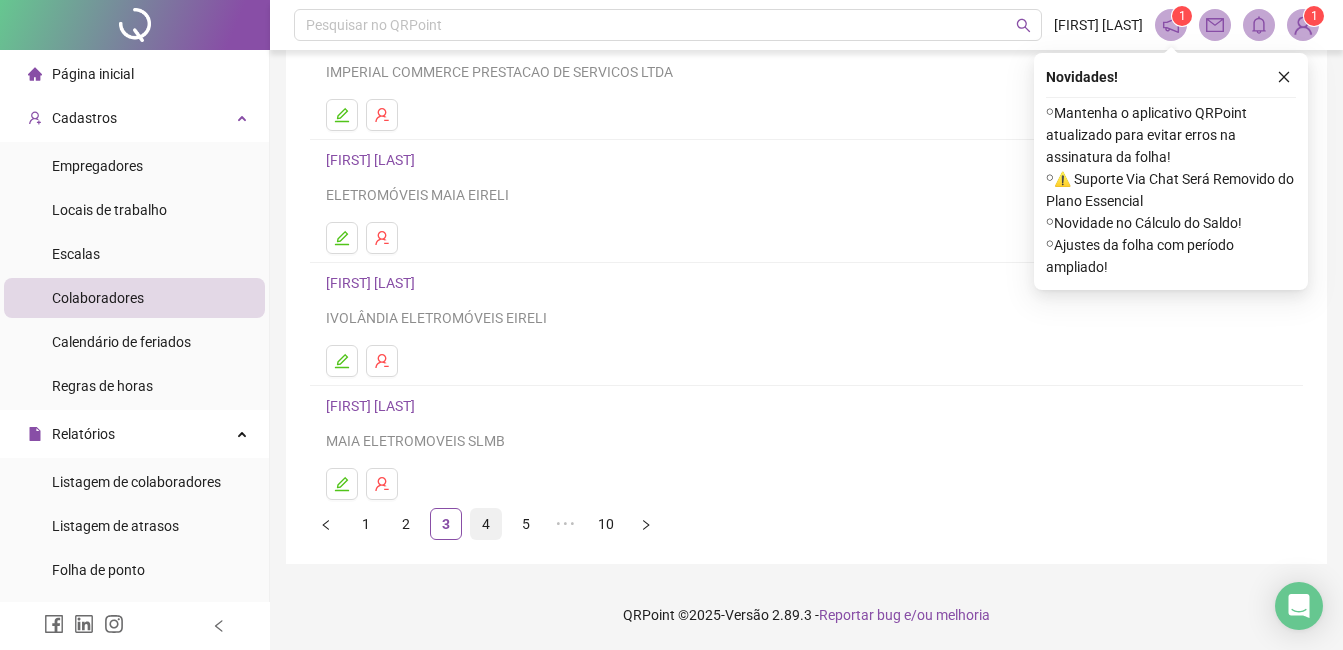 click on "4" at bounding box center (486, 524) 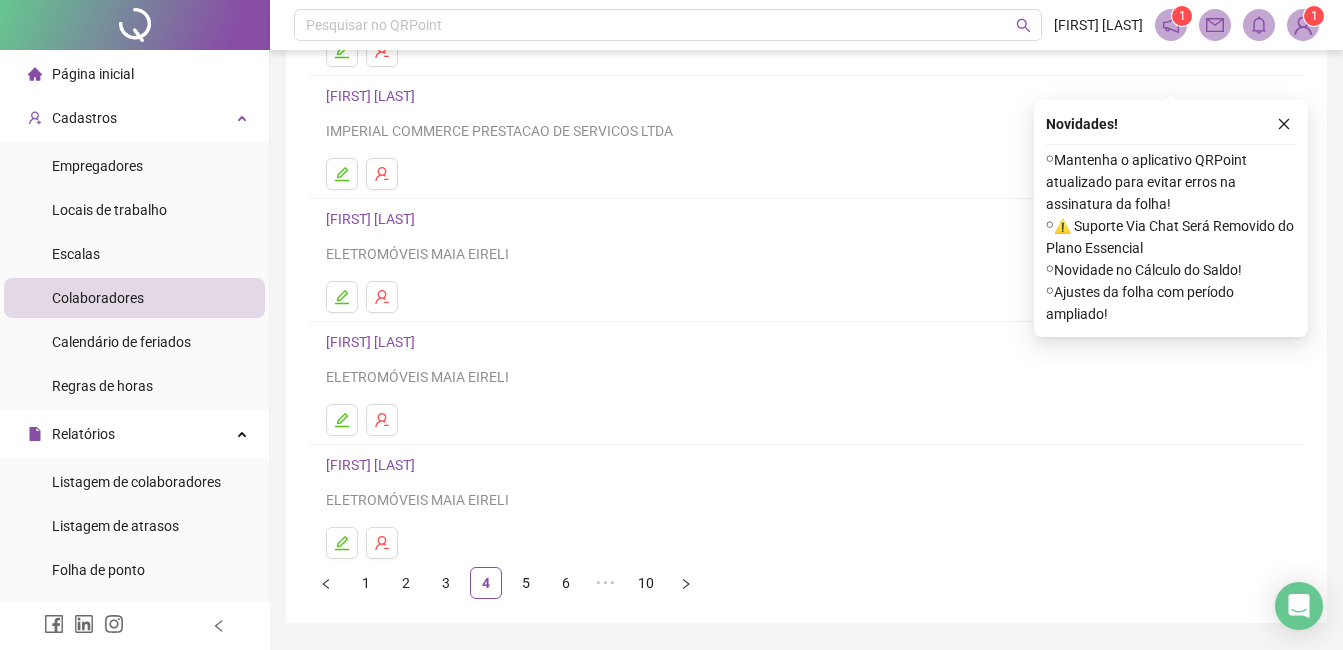 scroll, scrollTop: 317, scrollLeft: 0, axis: vertical 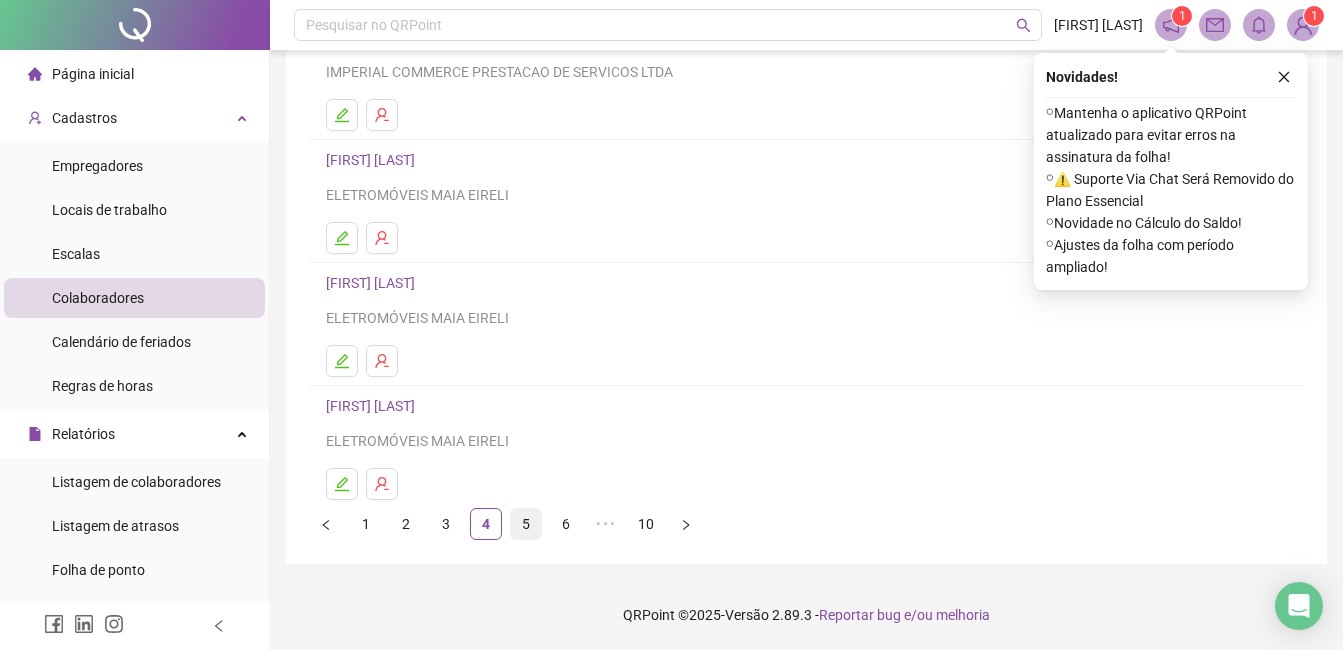 click on "5" at bounding box center (526, 524) 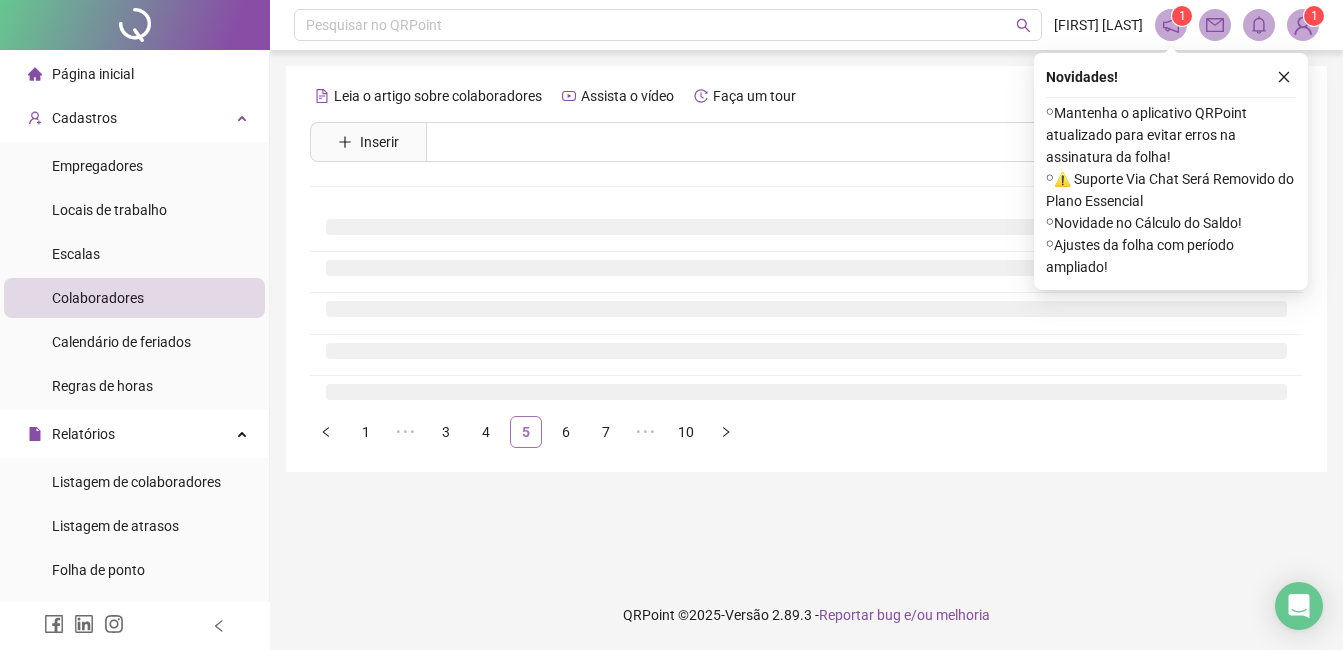 scroll, scrollTop: 0, scrollLeft: 0, axis: both 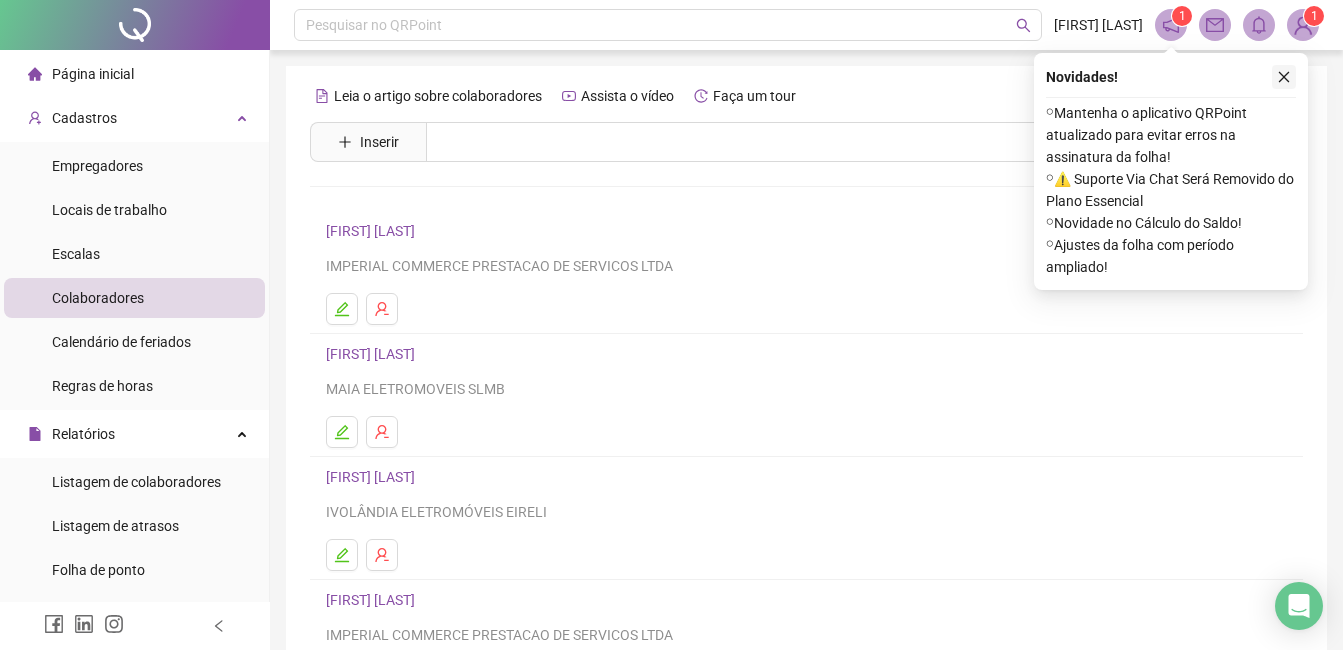 click 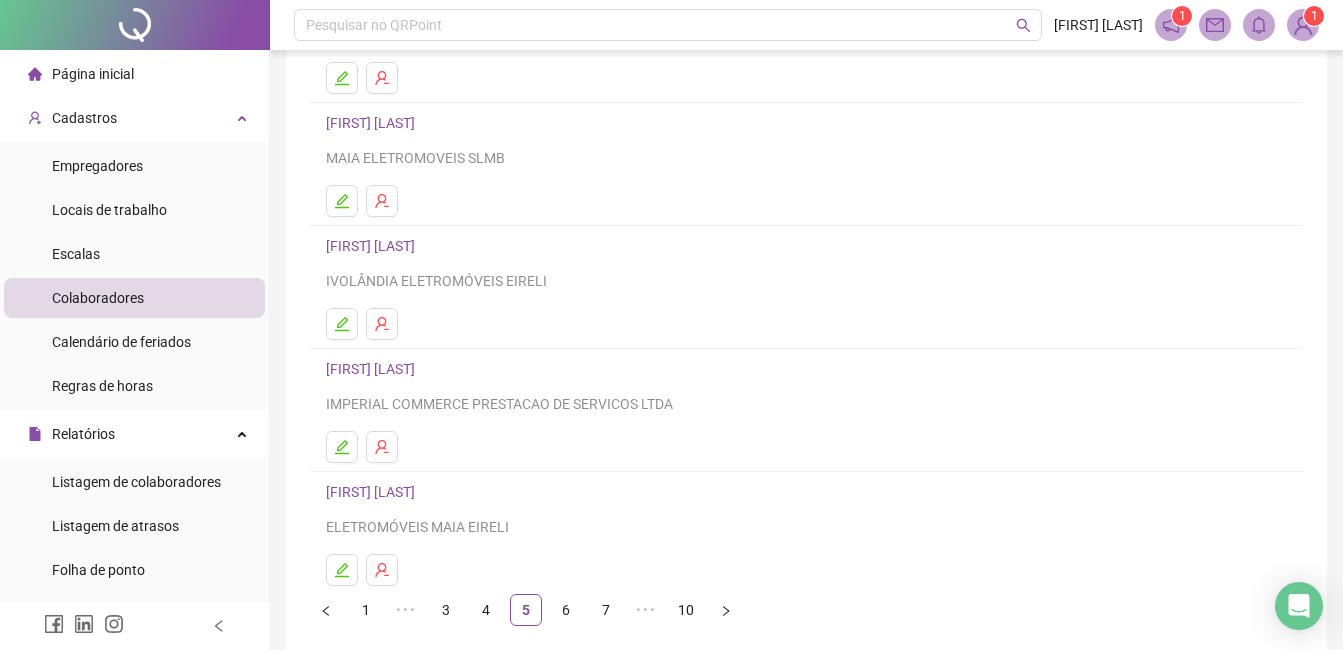 scroll, scrollTop: 300, scrollLeft: 0, axis: vertical 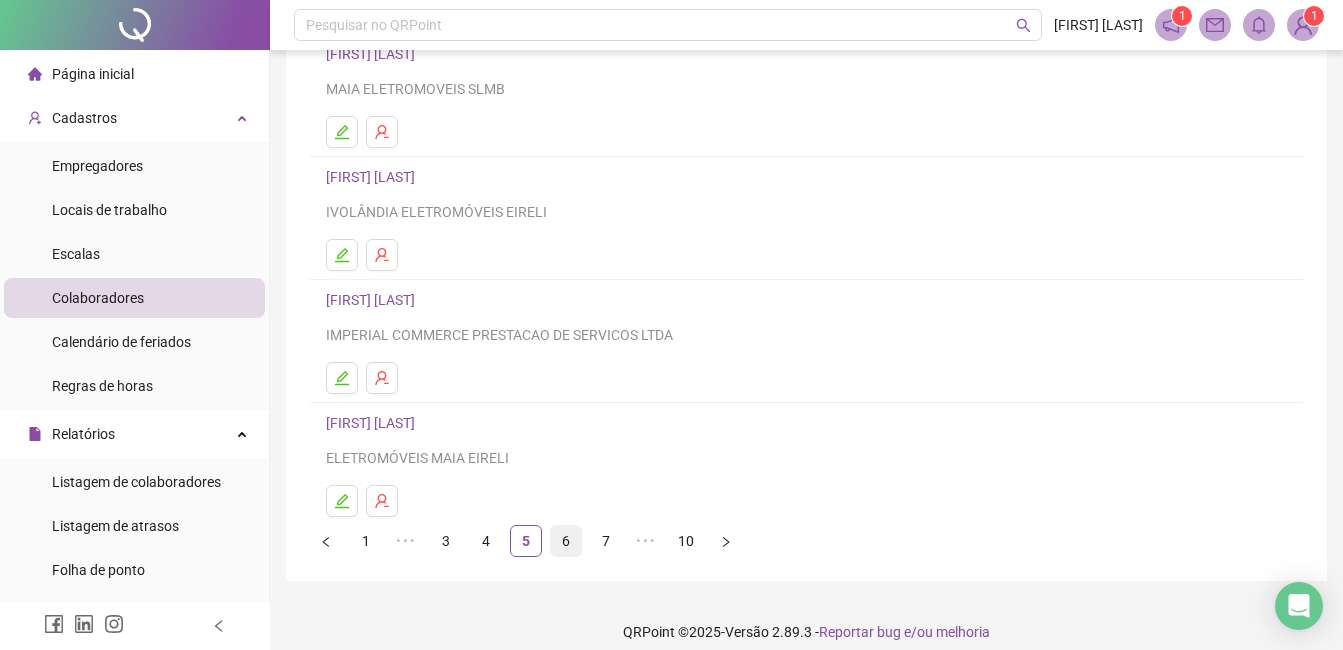 click on "6" at bounding box center [566, 541] 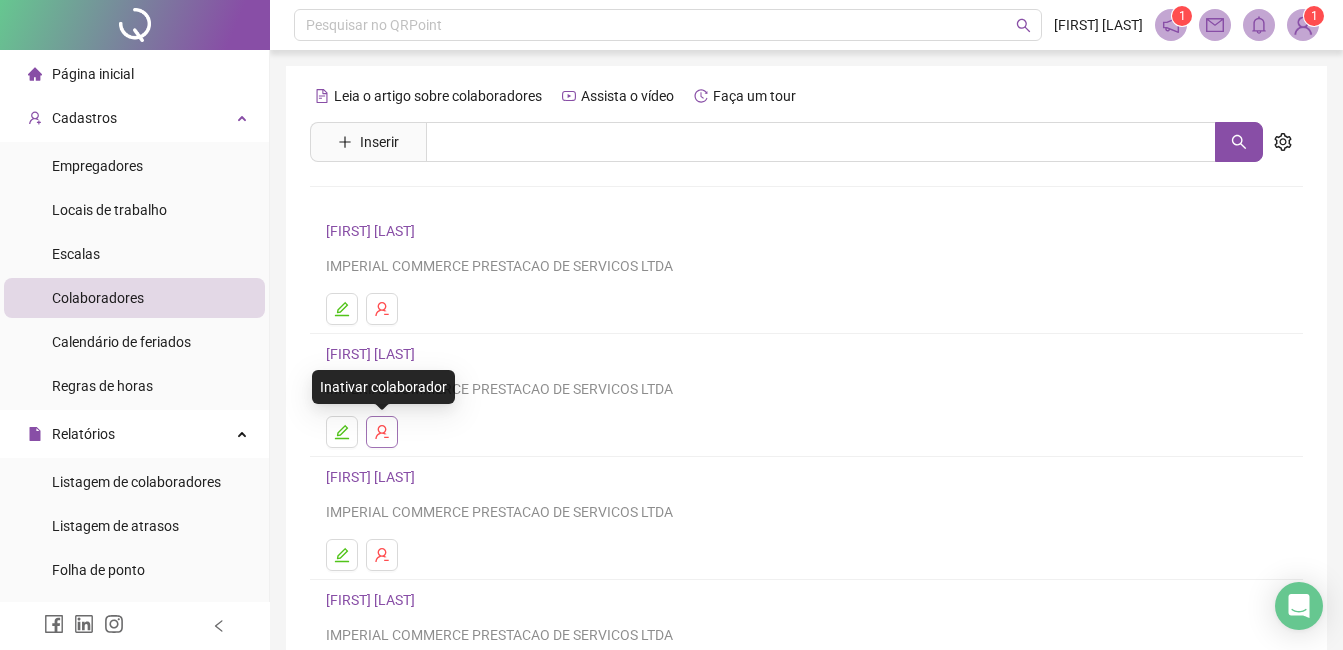 click 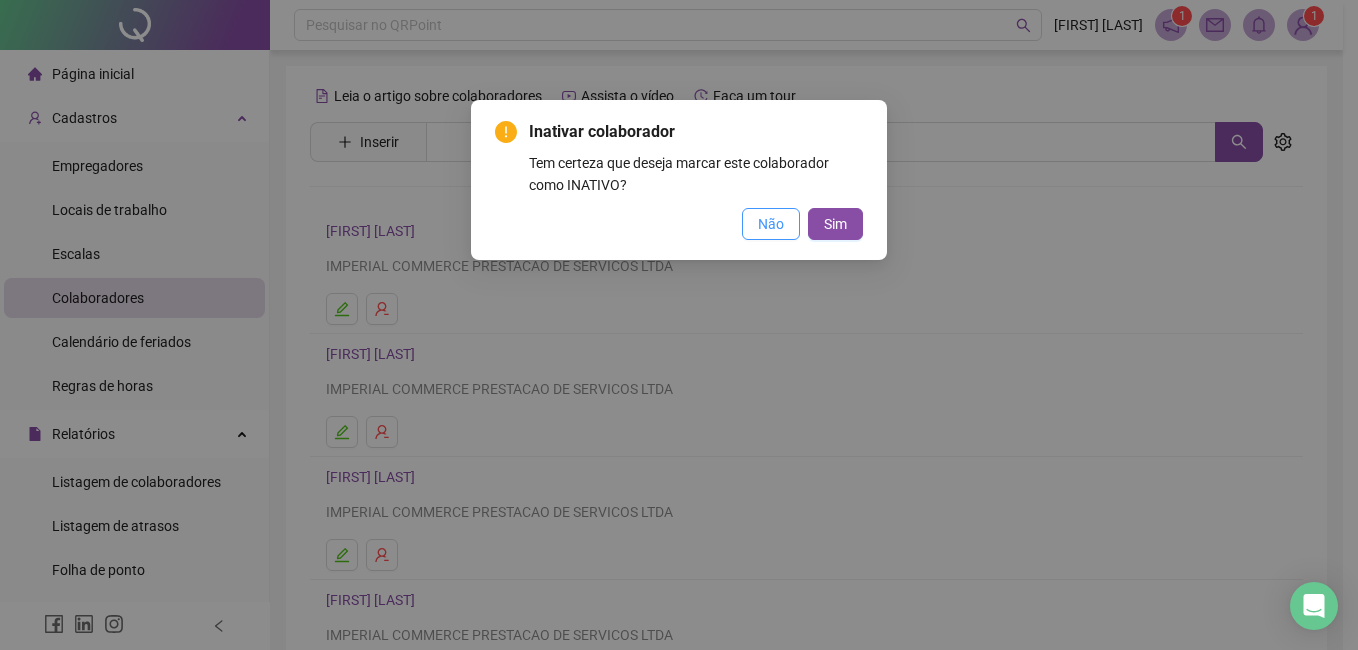 click on "Não" at bounding box center [771, 224] 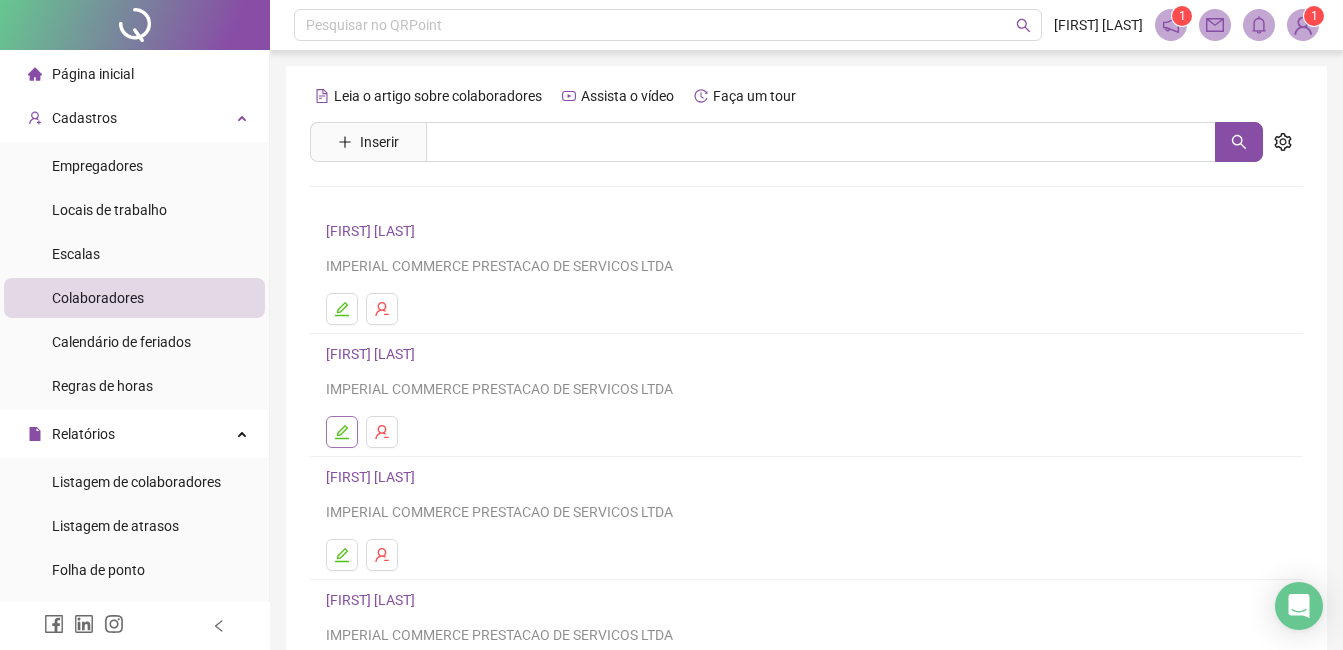 click at bounding box center (342, 432) 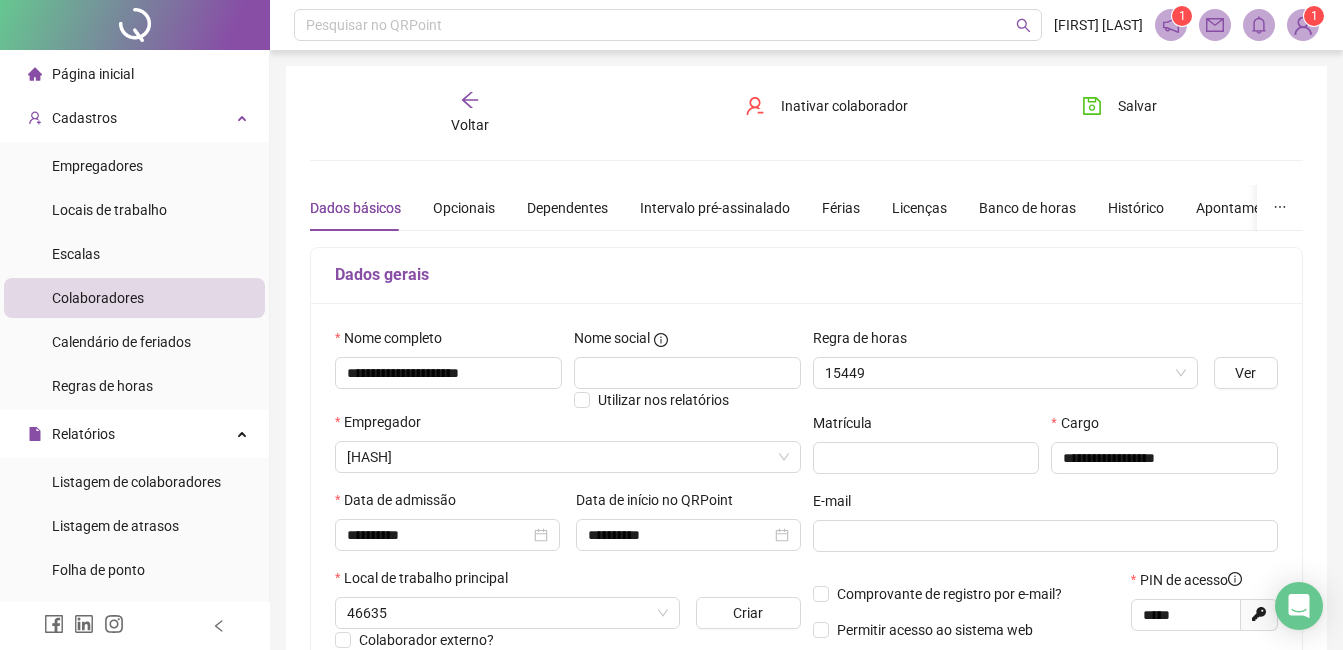 type on "**********" 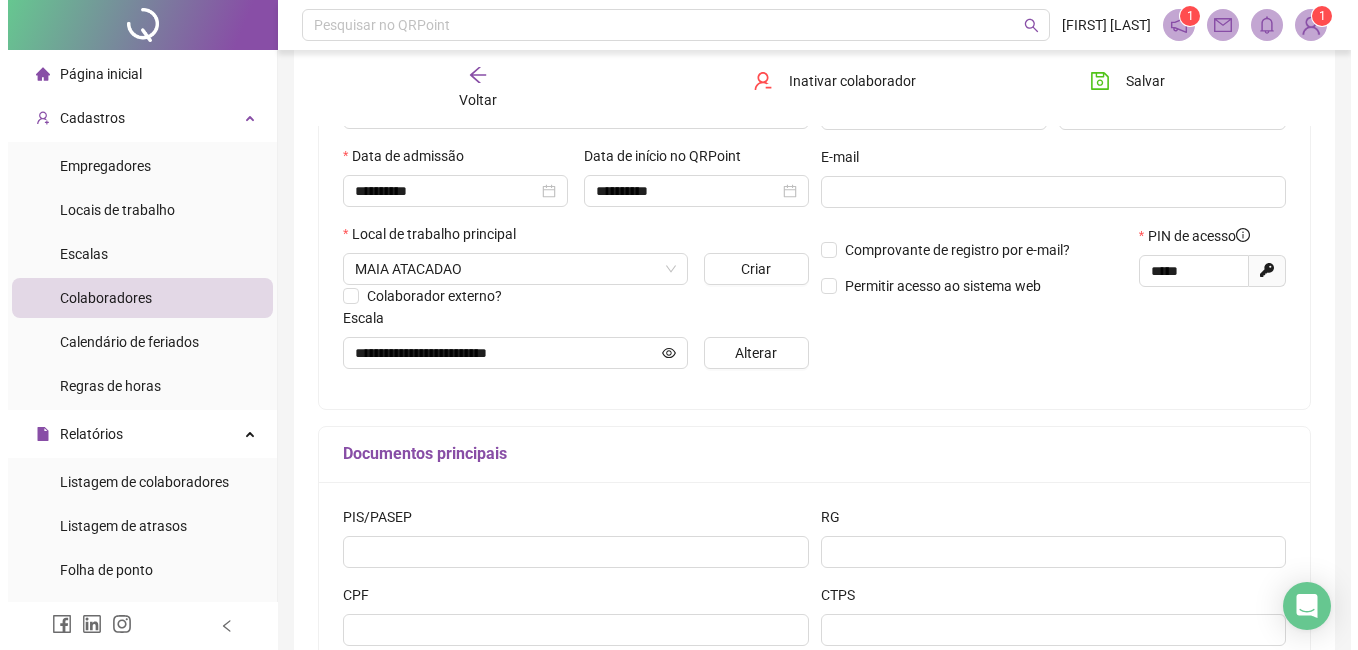 scroll, scrollTop: 400, scrollLeft: 0, axis: vertical 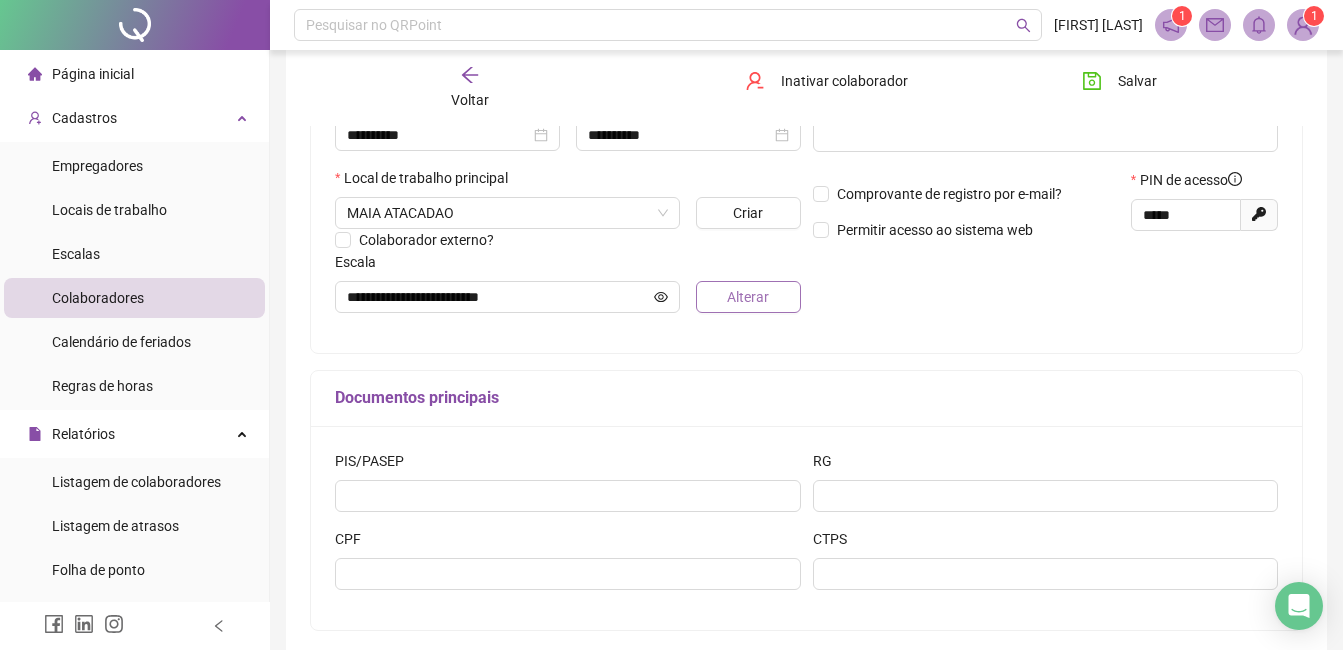 click on "Alterar" at bounding box center [748, 297] 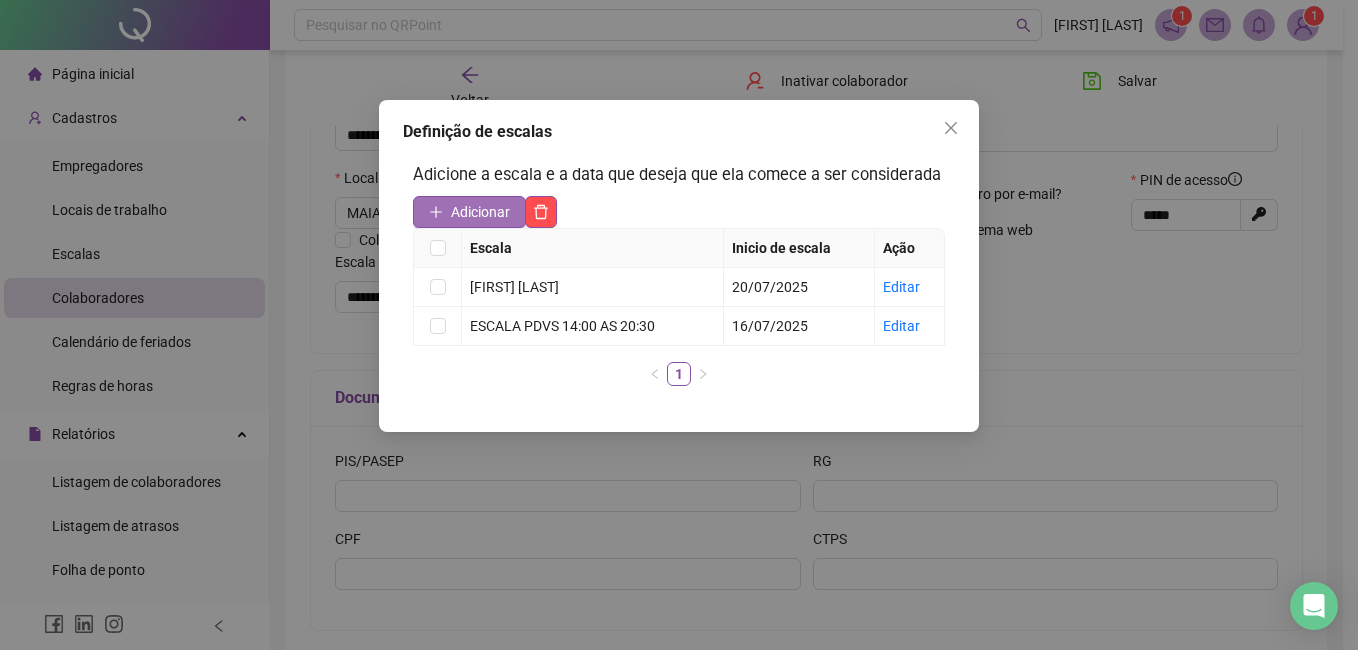 click on "Adicionar" at bounding box center (480, 212) 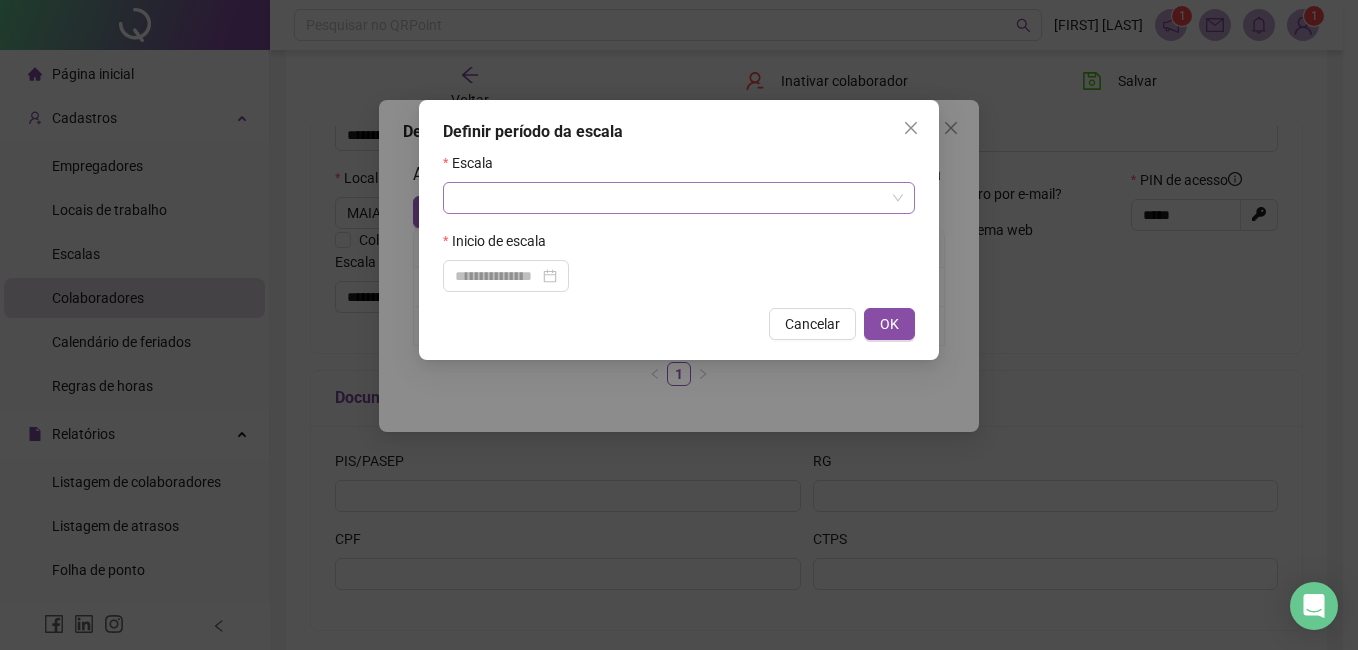 click at bounding box center [670, 198] 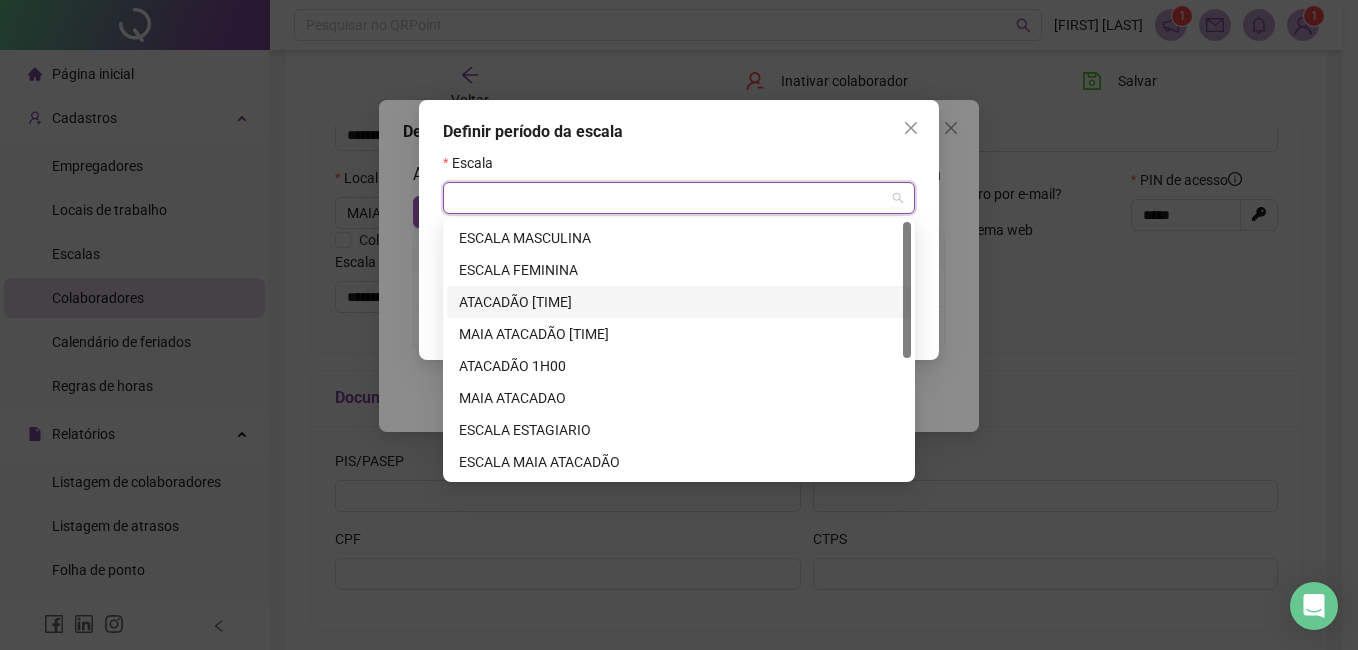 click on "ATACADÃO [TIME]" at bounding box center [679, 302] 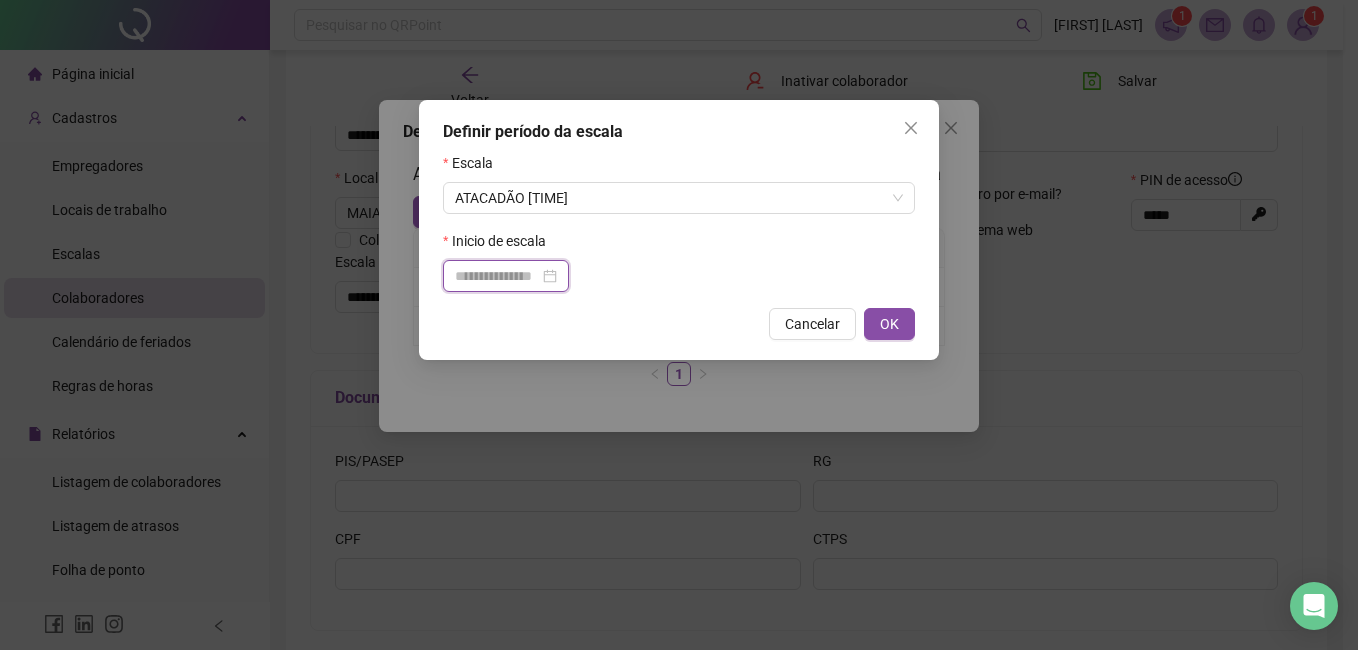 click at bounding box center [497, 276] 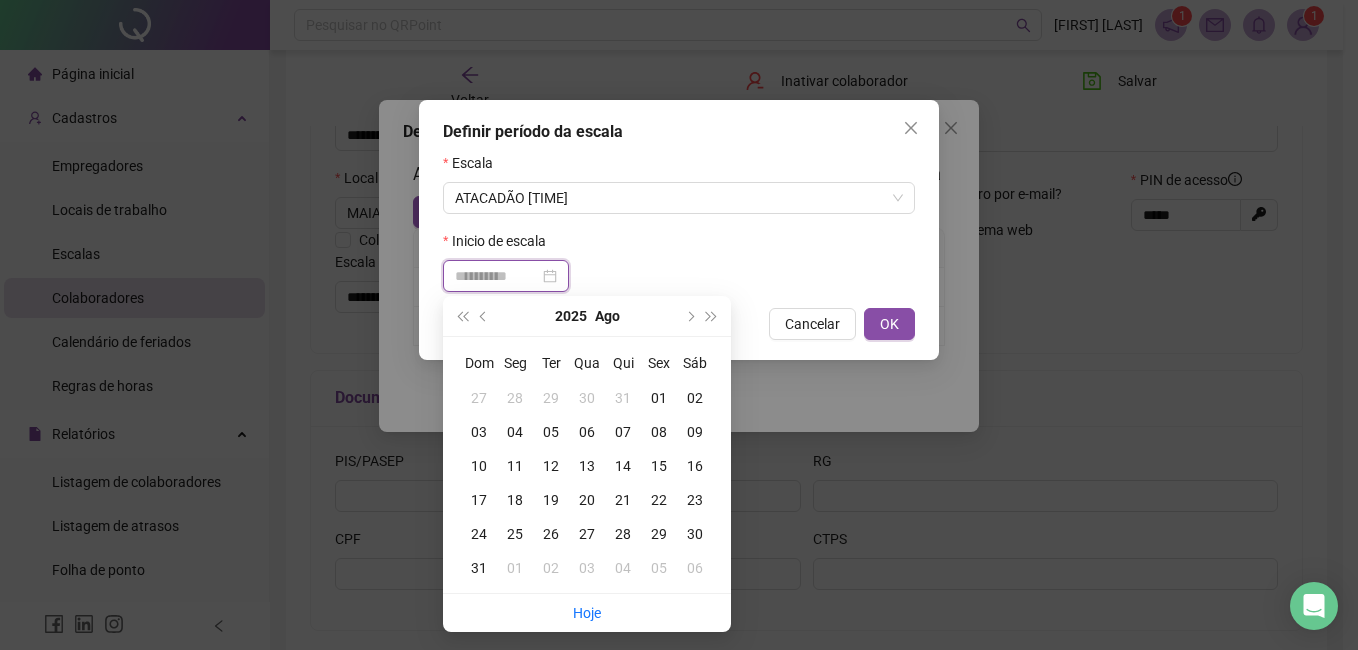type on "**********" 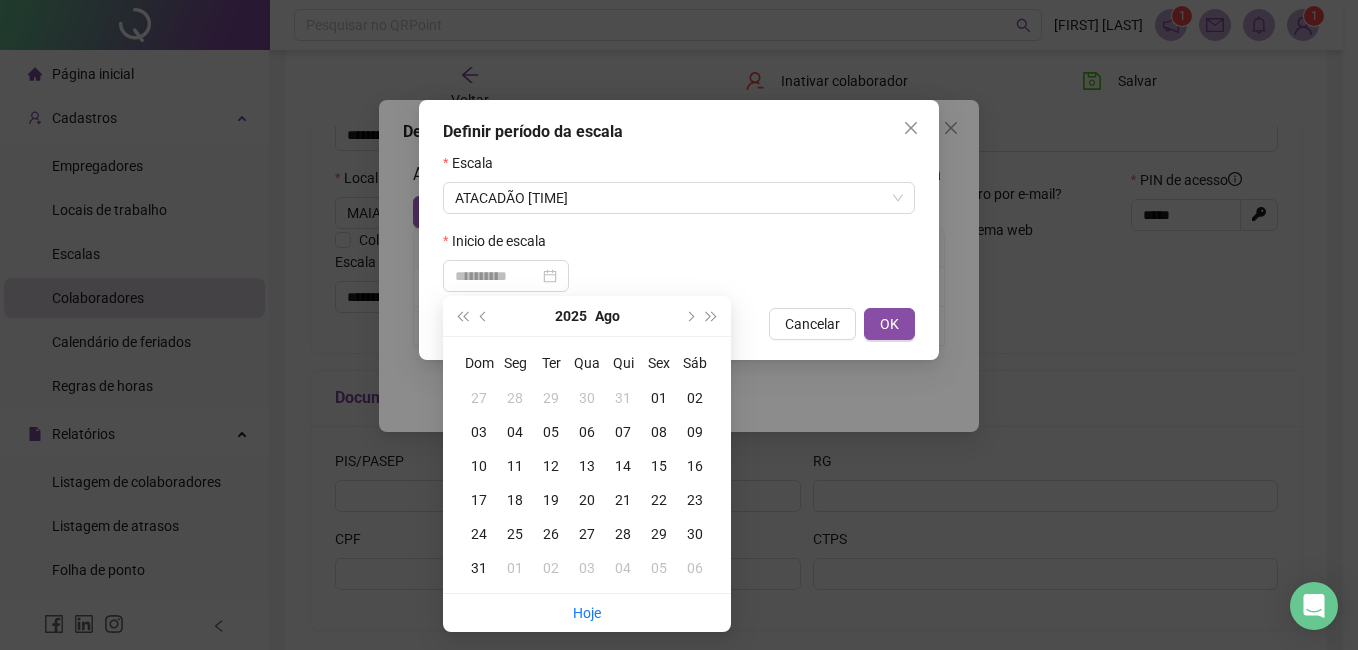 click on "01" at bounding box center [659, 398] 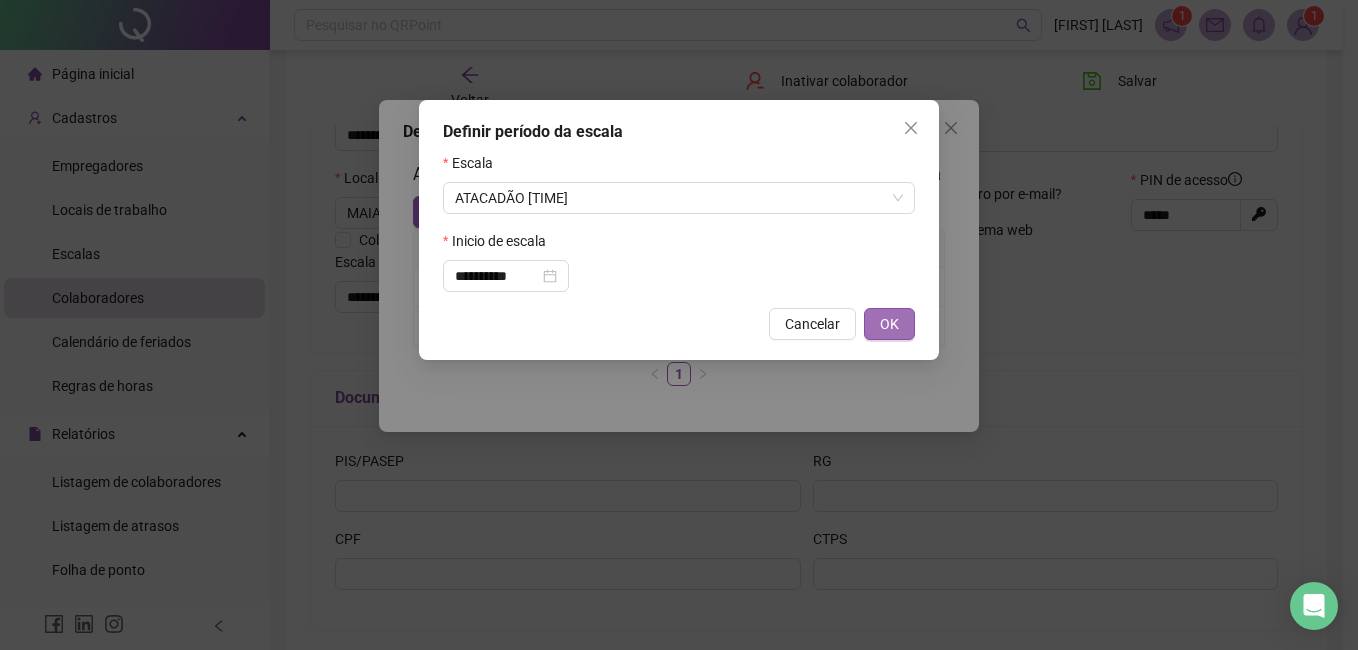 click on "OK" at bounding box center (889, 324) 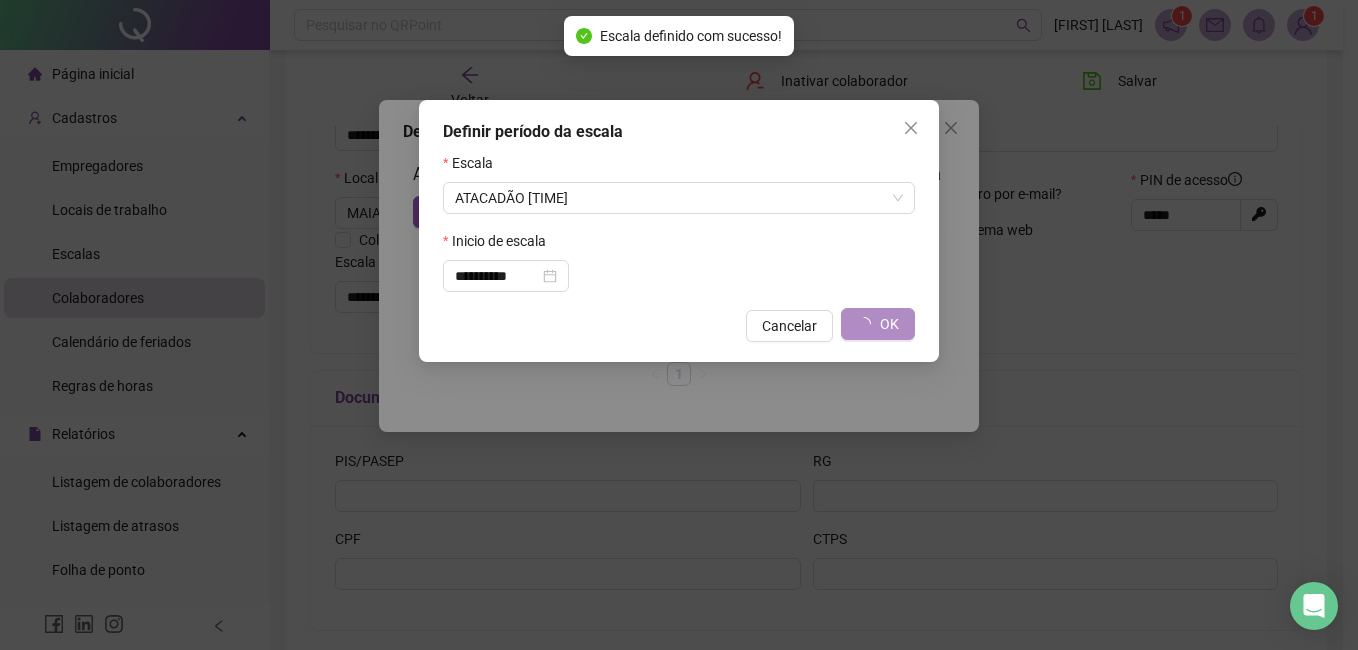 type on "**********" 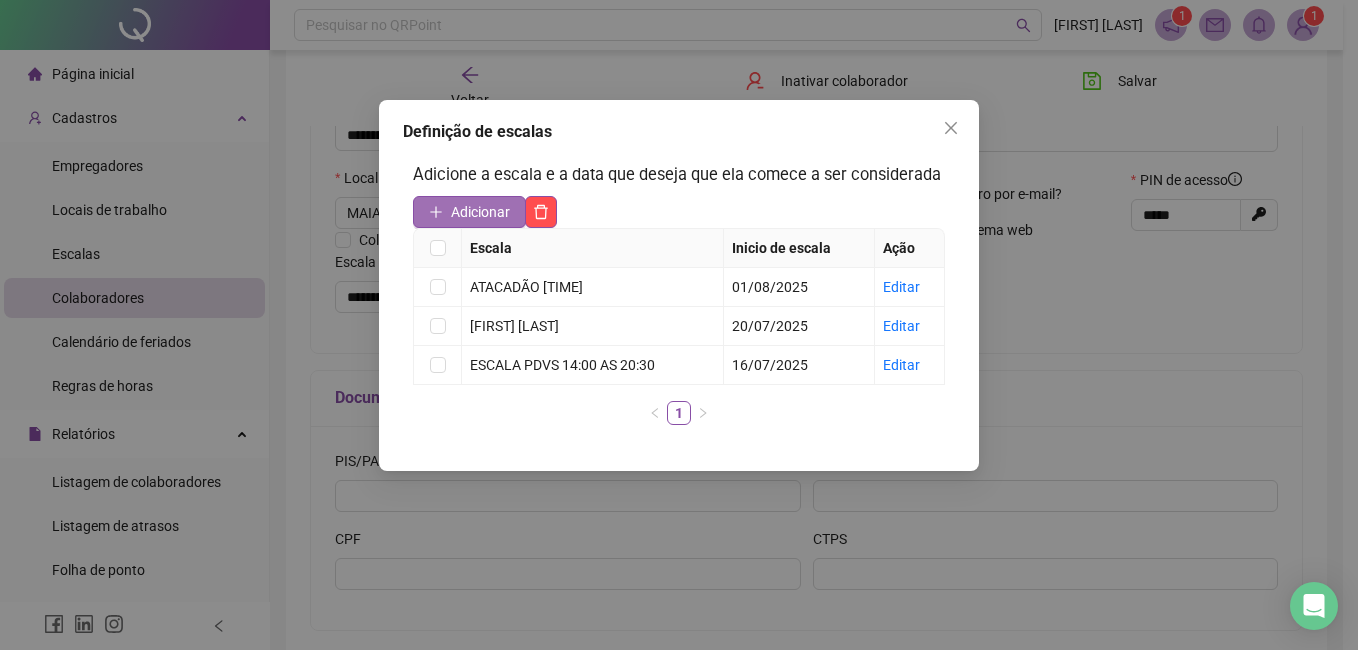 click on "Adicionar" at bounding box center [480, 212] 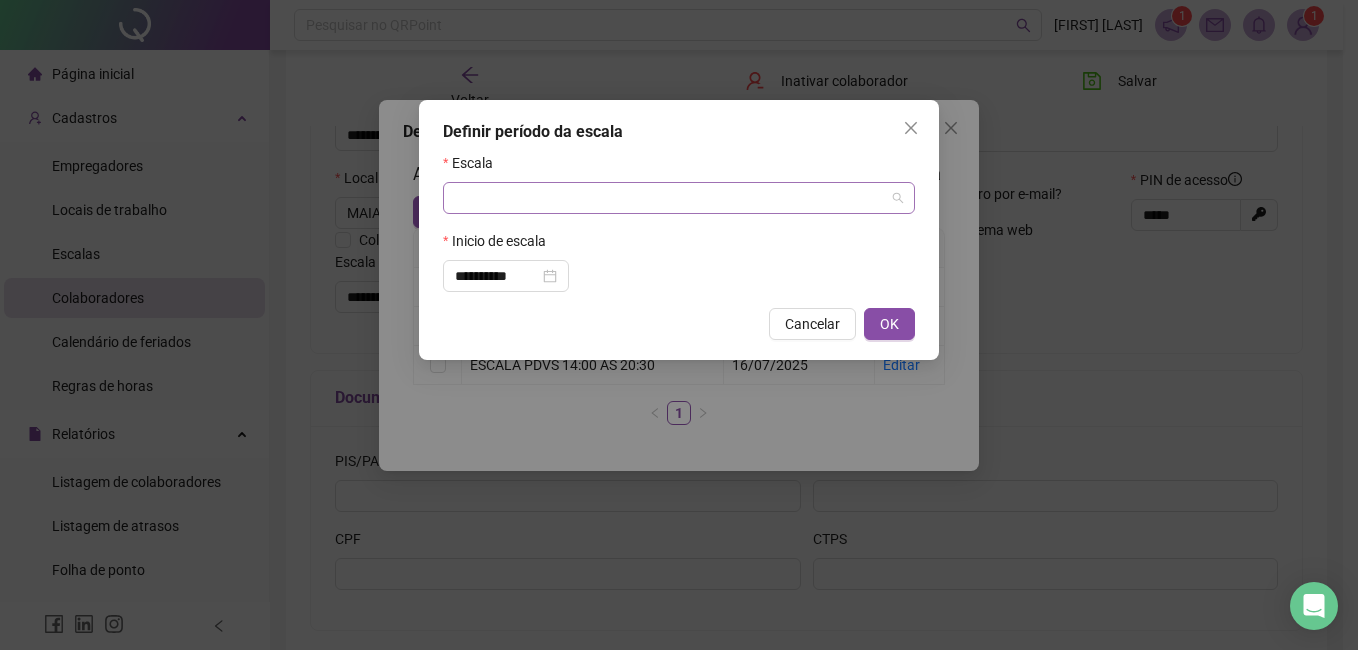 click at bounding box center [670, 198] 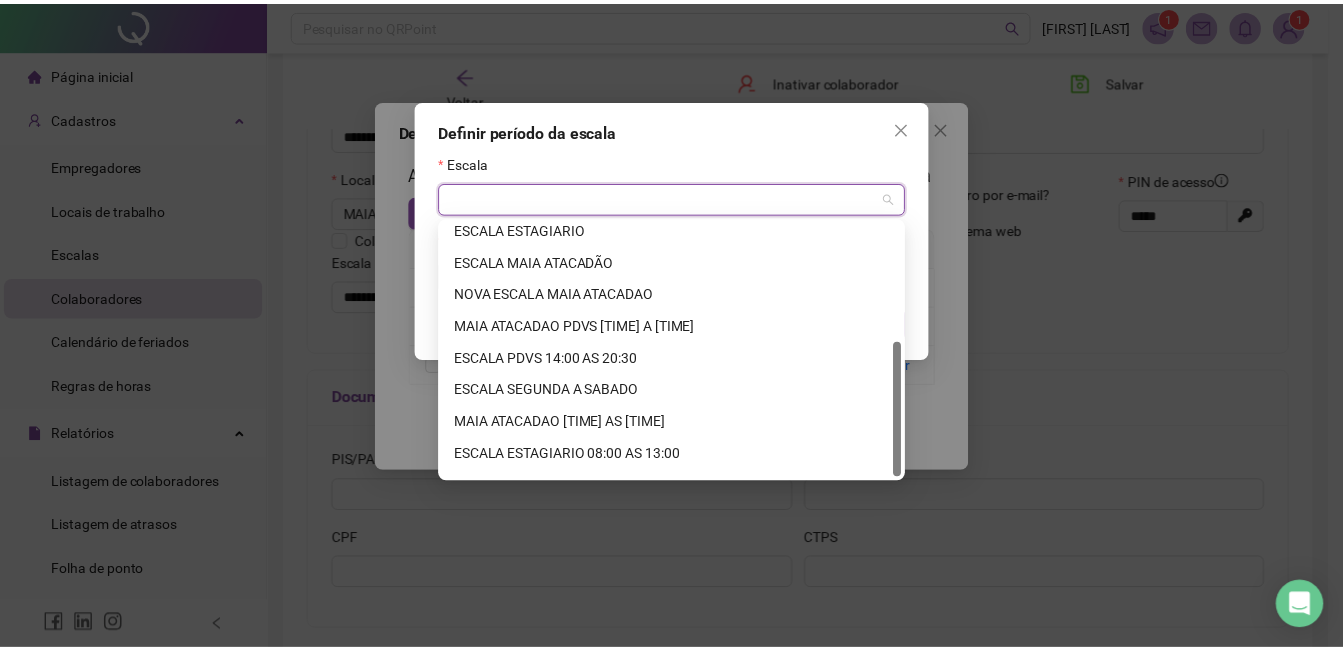 scroll, scrollTop: 224, scrollLeft: 0, axis: vertical 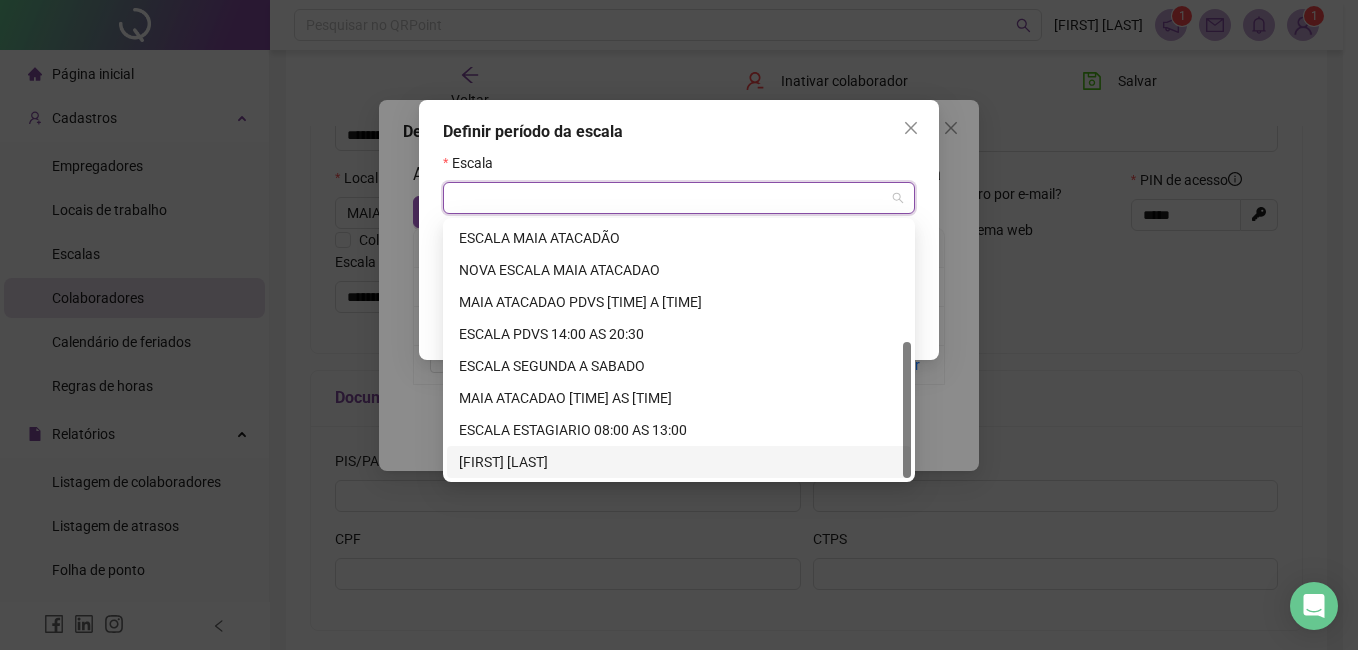 click on "[FIRST] [LAST]" at bounding box center [679, 462] 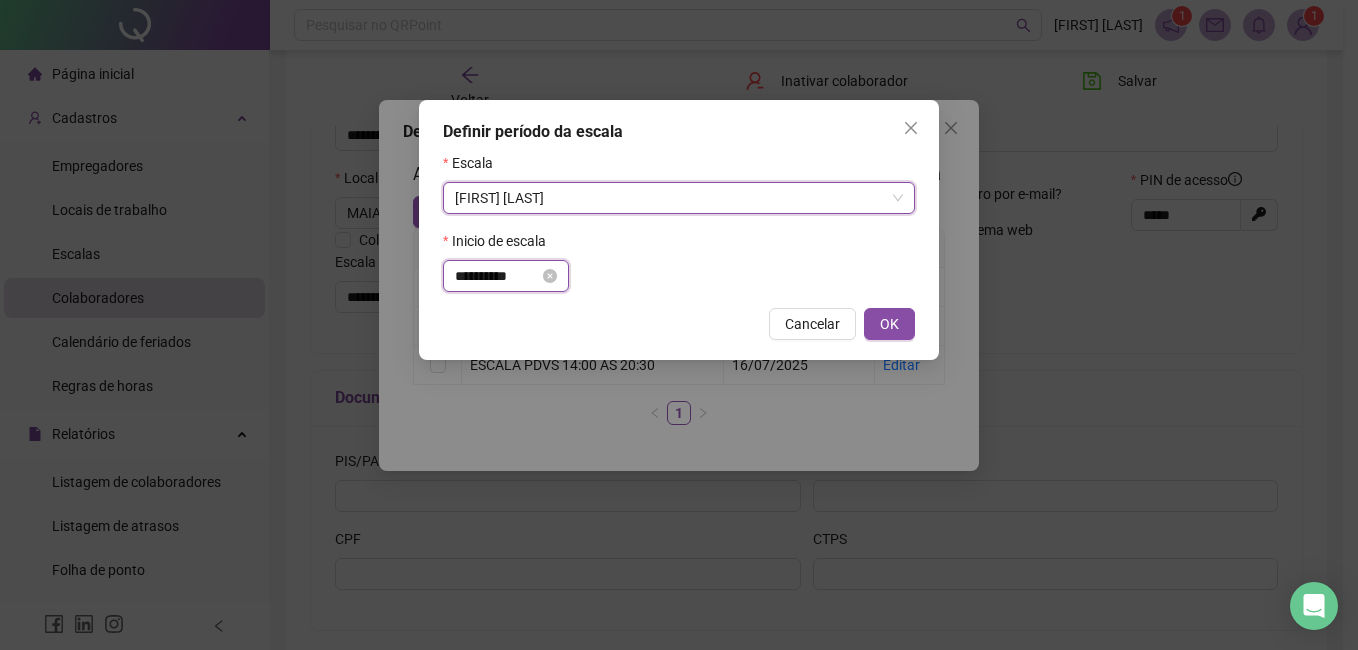 click on "**********" at bounding box center [497, 276] 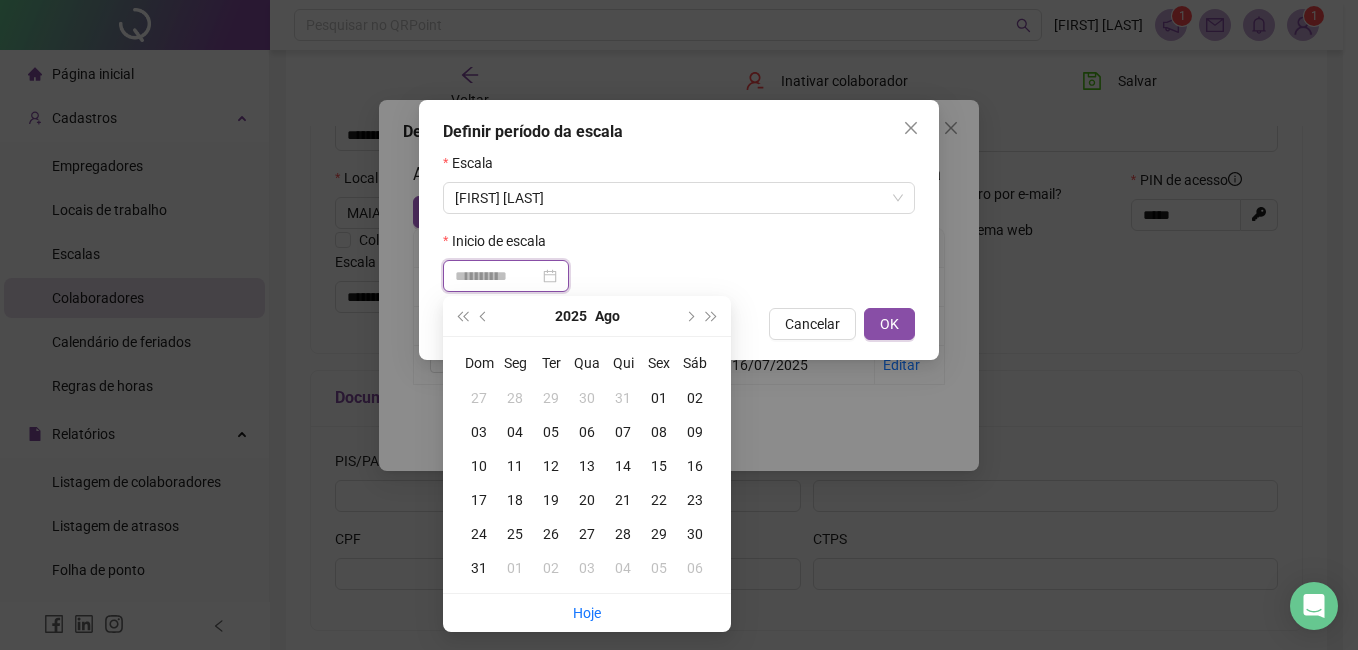 type on "**********" 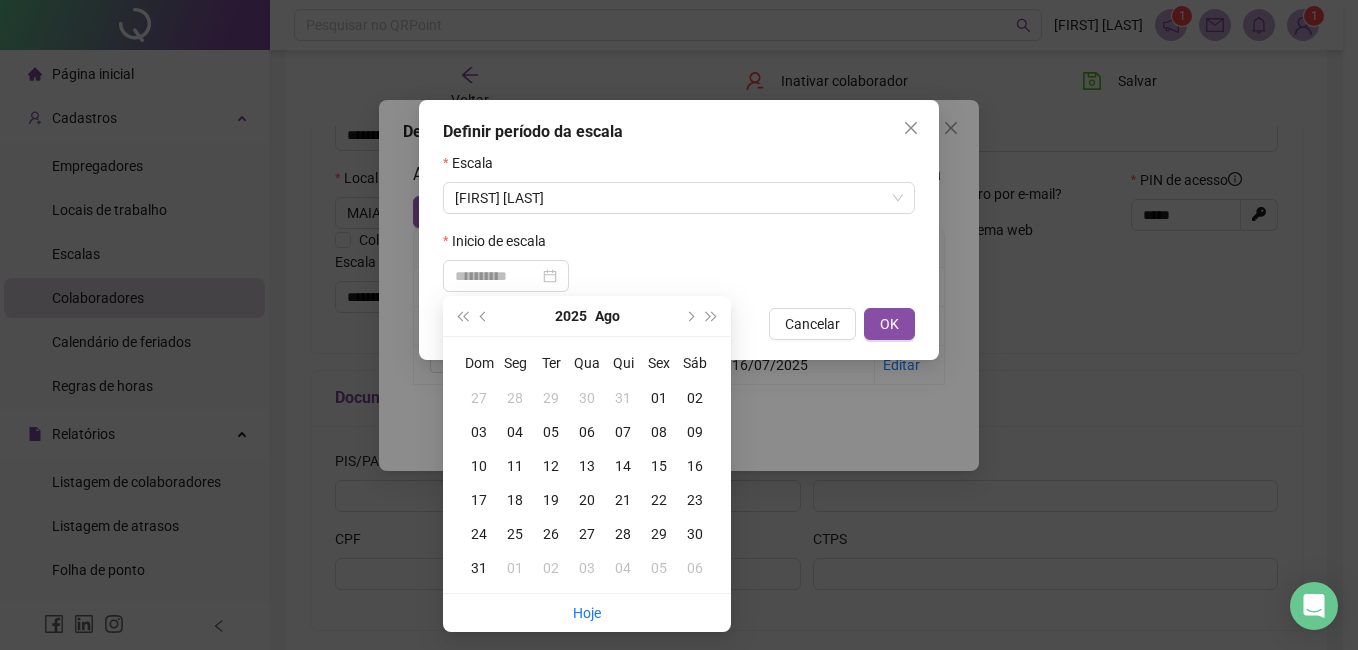 click on "02" at bounding box center (695, 398) 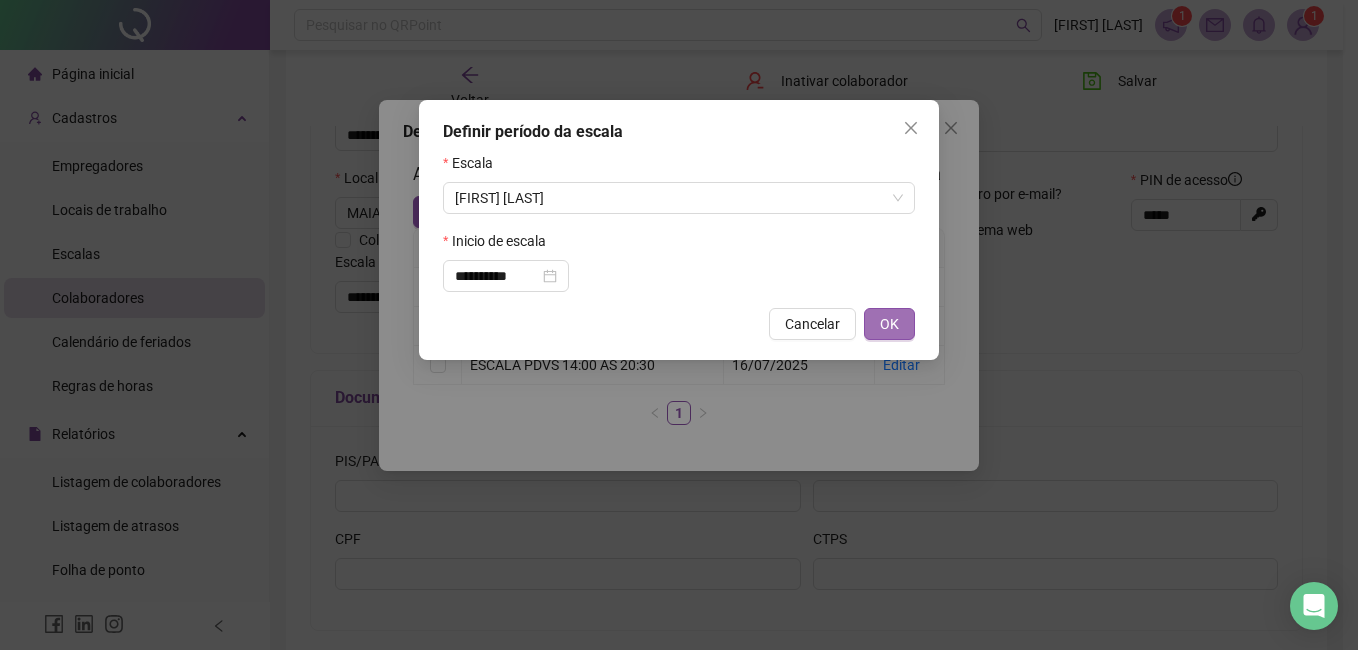 click on "OK" at bounding box center [889, 324] 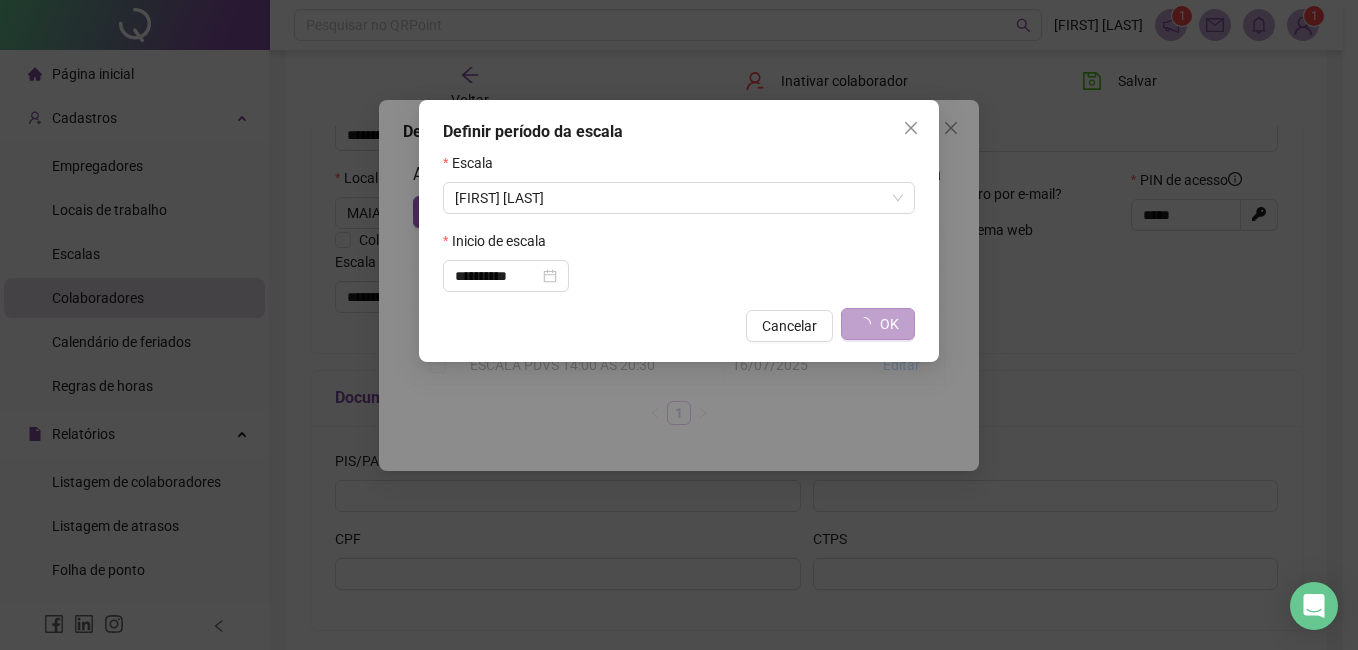 type on "**********" 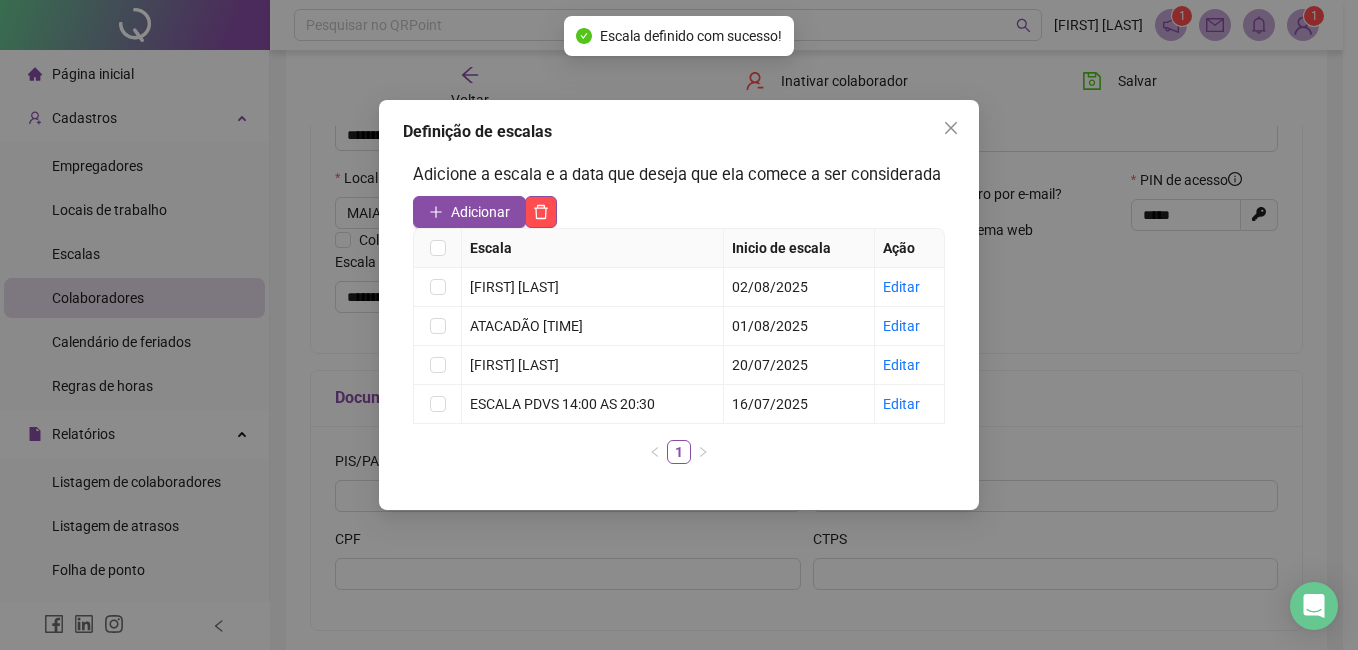 drag, startPoint x: 950, startPoint y: 132, endPoint x: 960, endPoint y: 130, distance: 10.198039 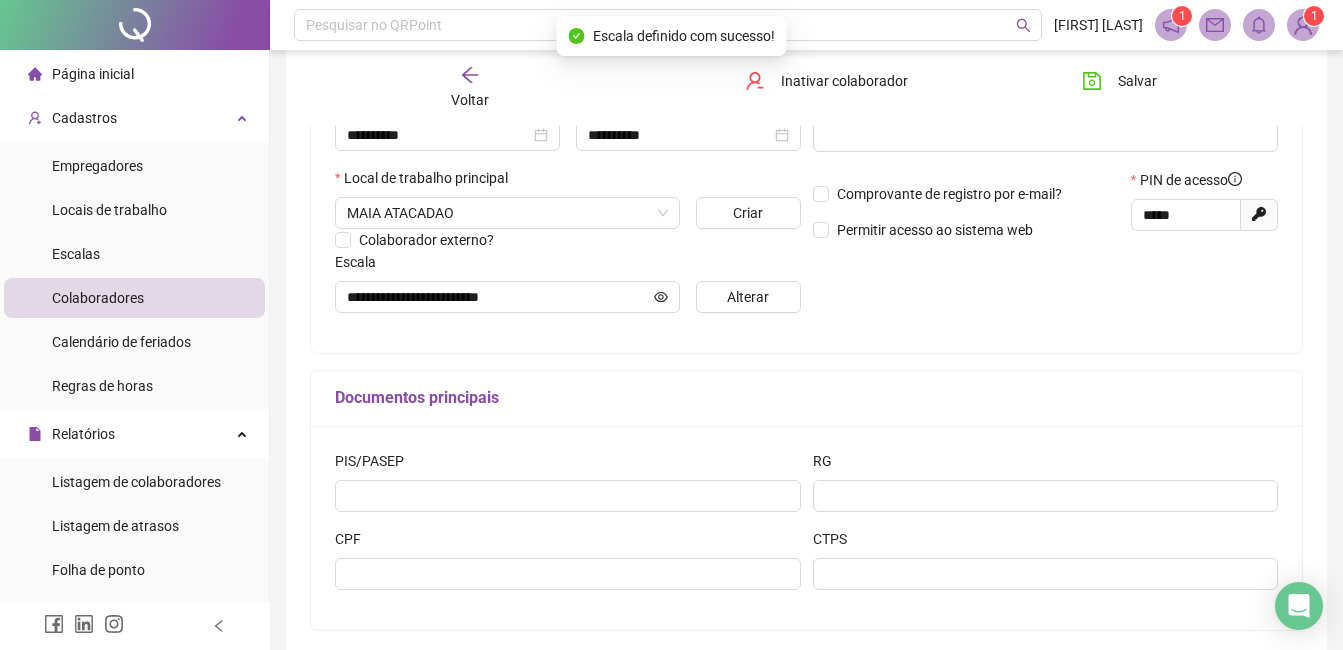 click on "Salvar" at bounding box center (1137, 81) 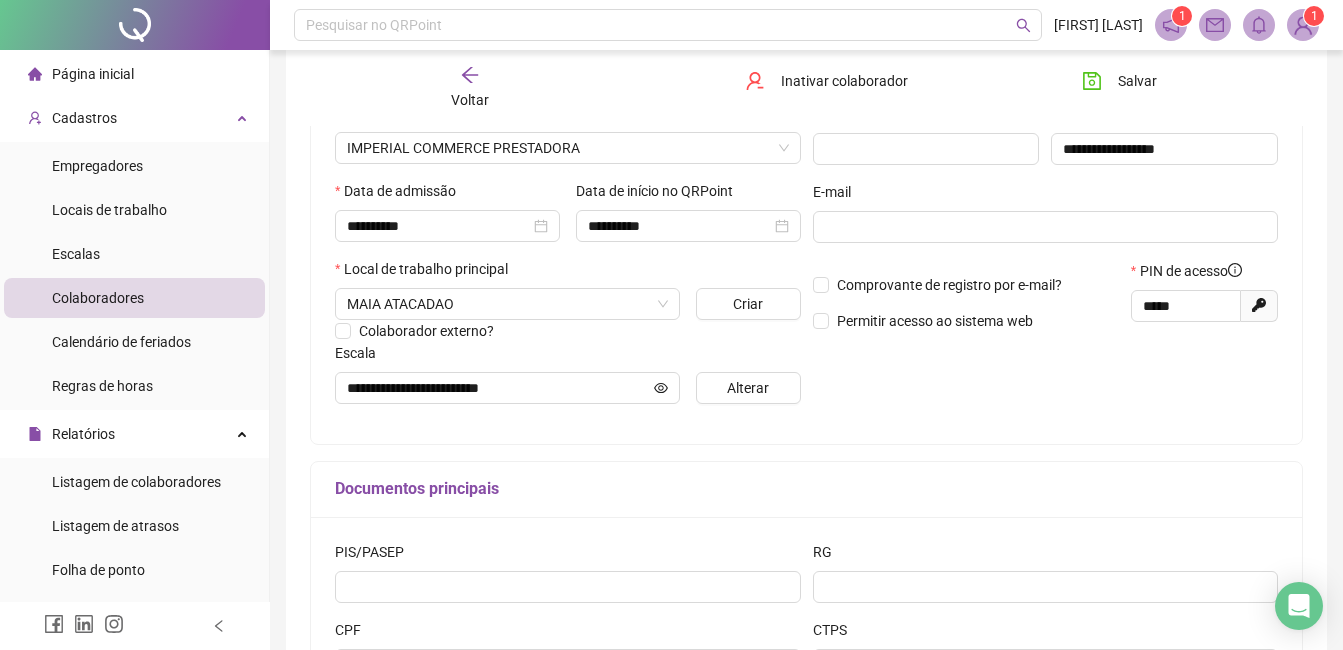 scroll, scrollTop: 0, scrollLeft: 0, axis: both 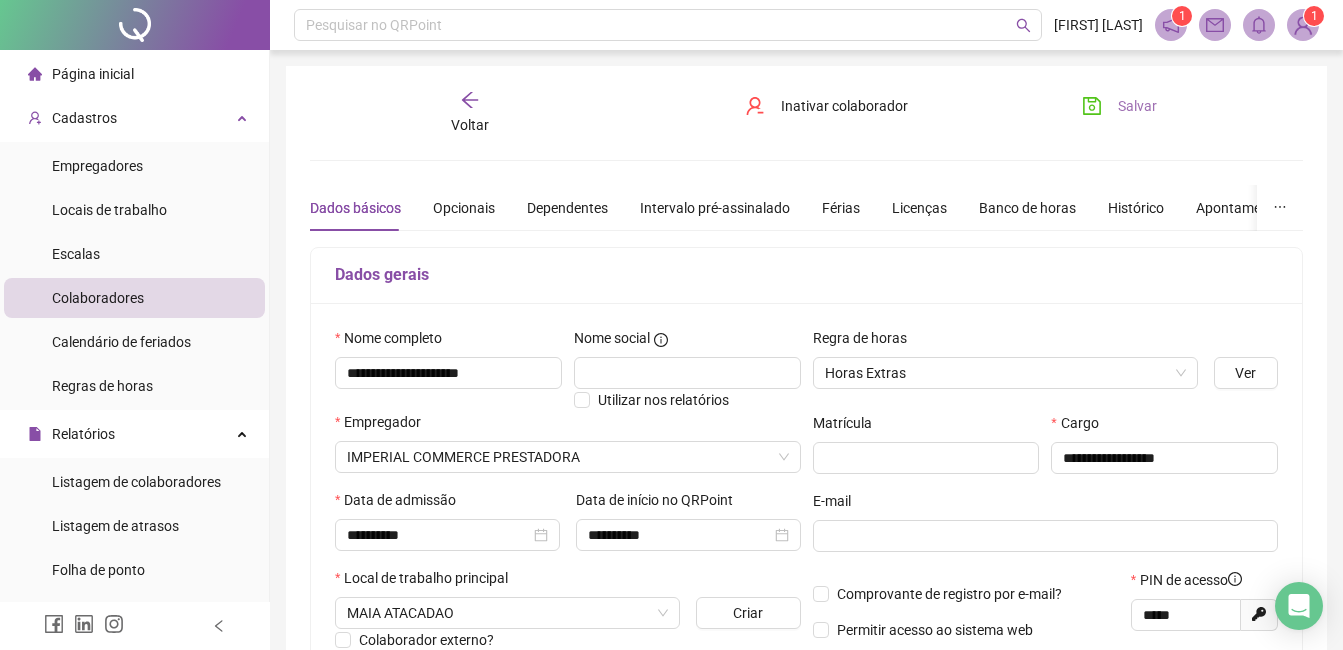 click on "Salvar" at bounding box center (1137, 106) 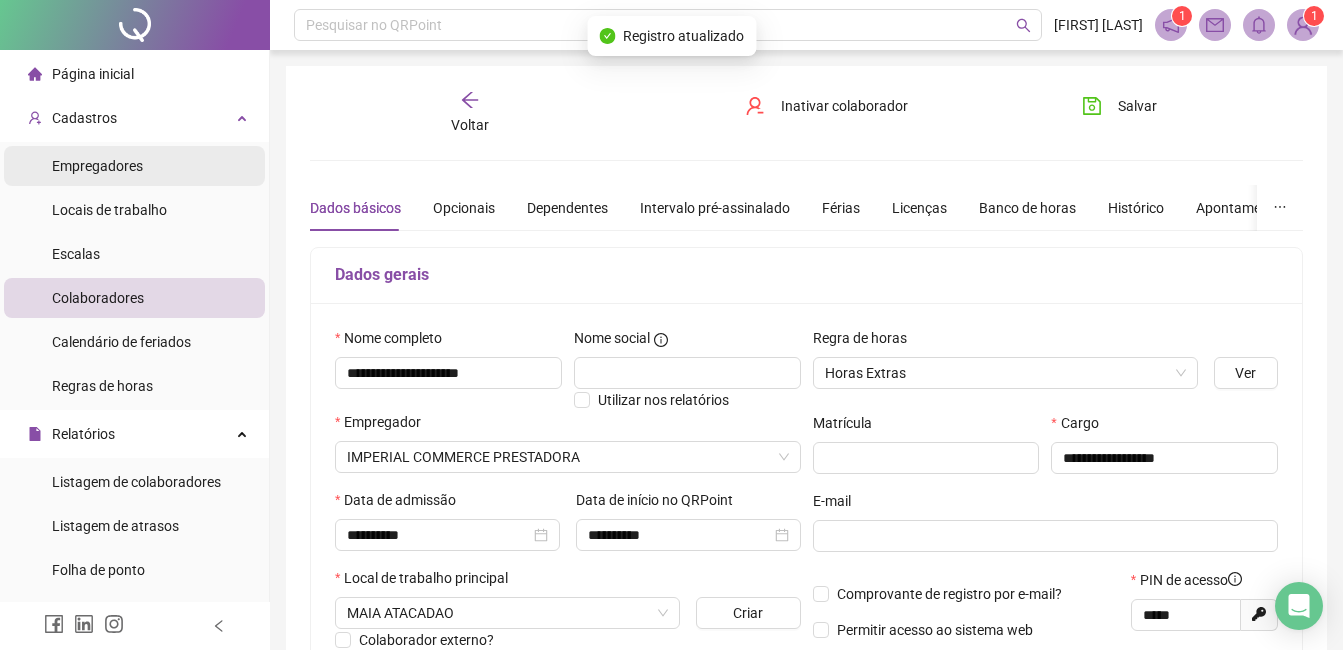 click on "Empregadores" at bounding box center (97, 166) 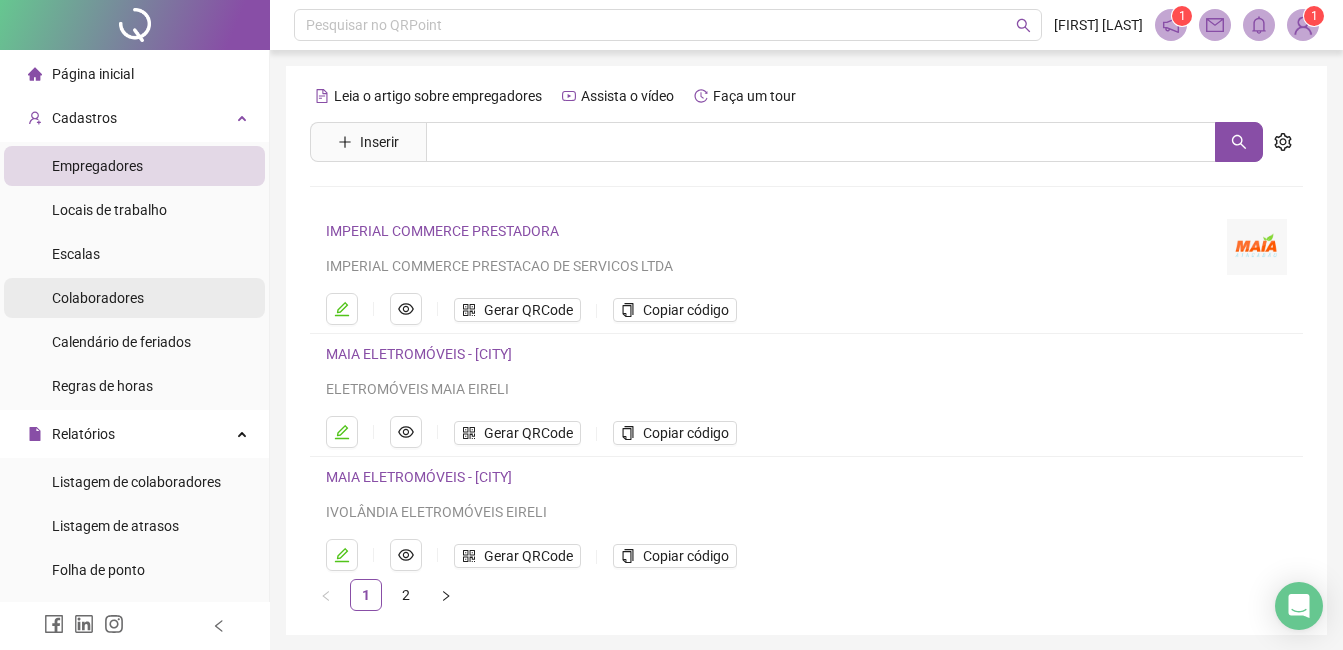 click on "Colaboradores" at bounding box center [98, 298] 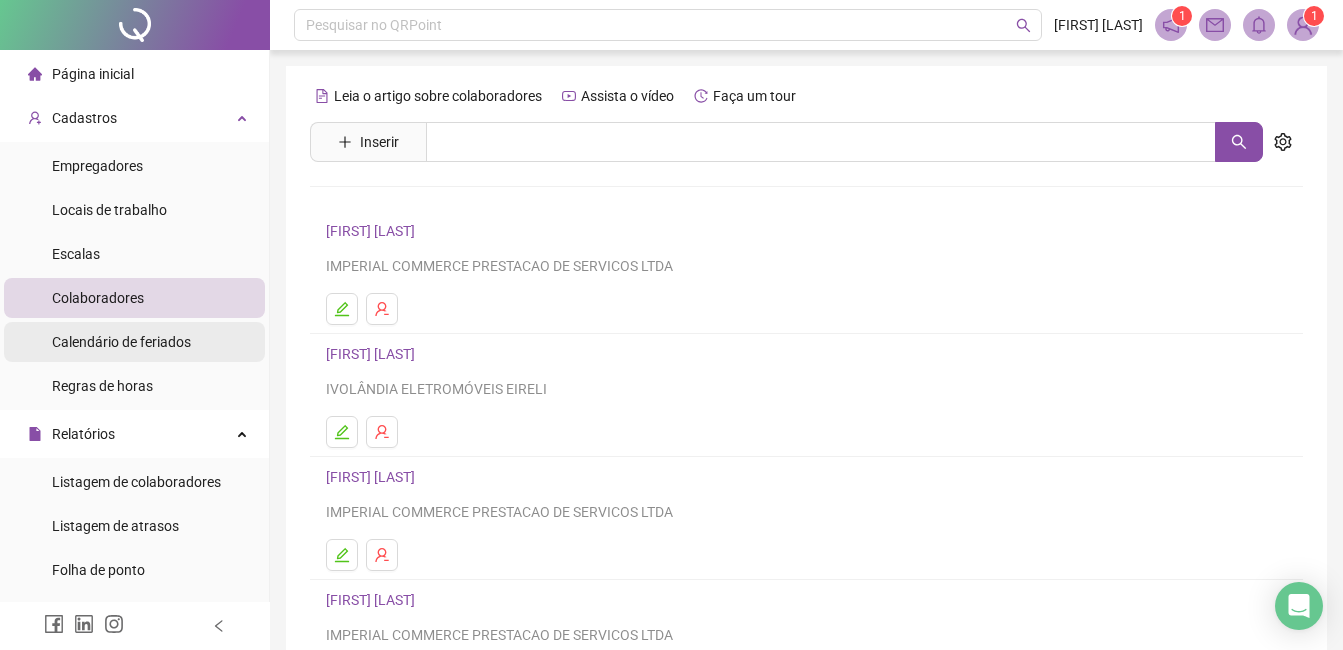 click on "Calendário de feriados" at bounding box center (121, 342) 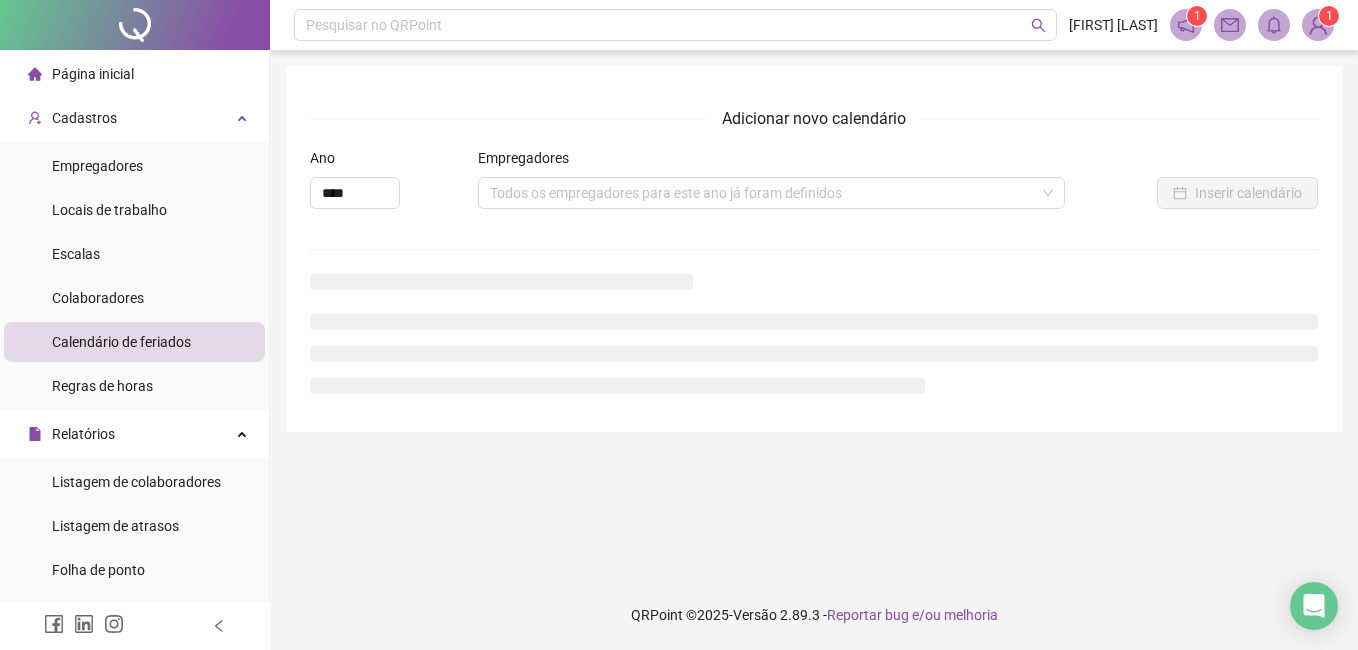click on "Colaboradores" at bounding box center (98, 298) 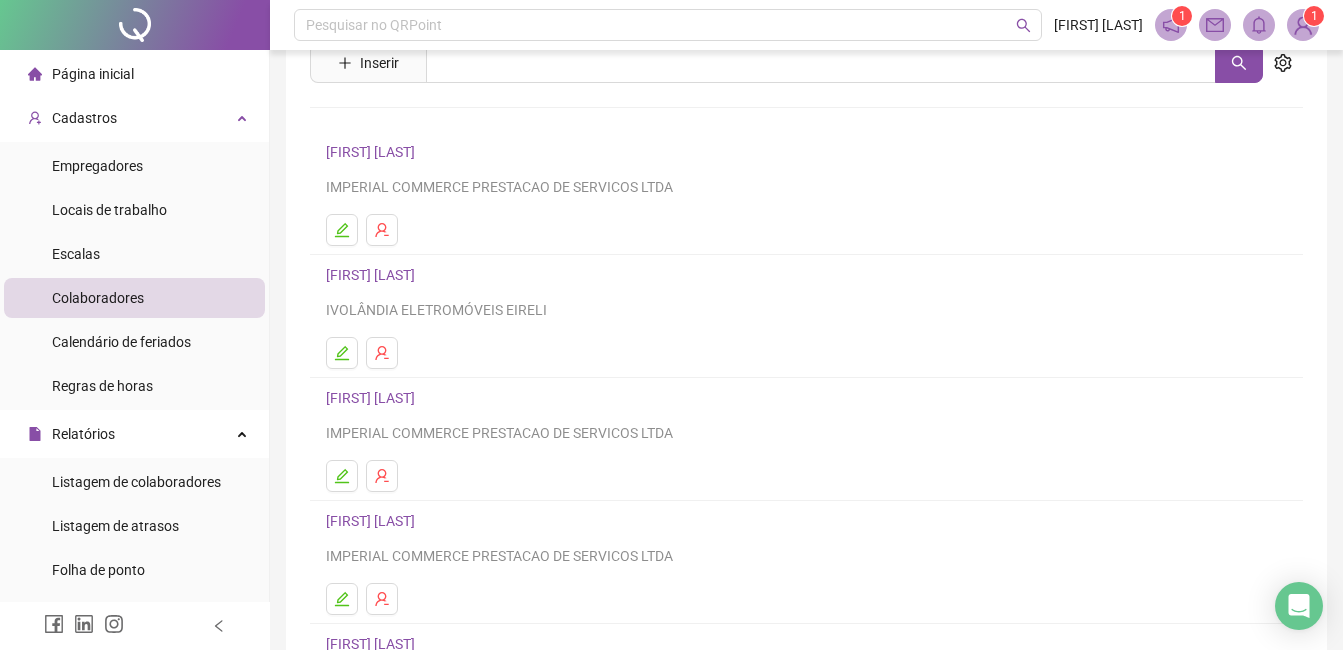 scroll, scrollTop: 317, scrollLeft: 0, axis: vertical 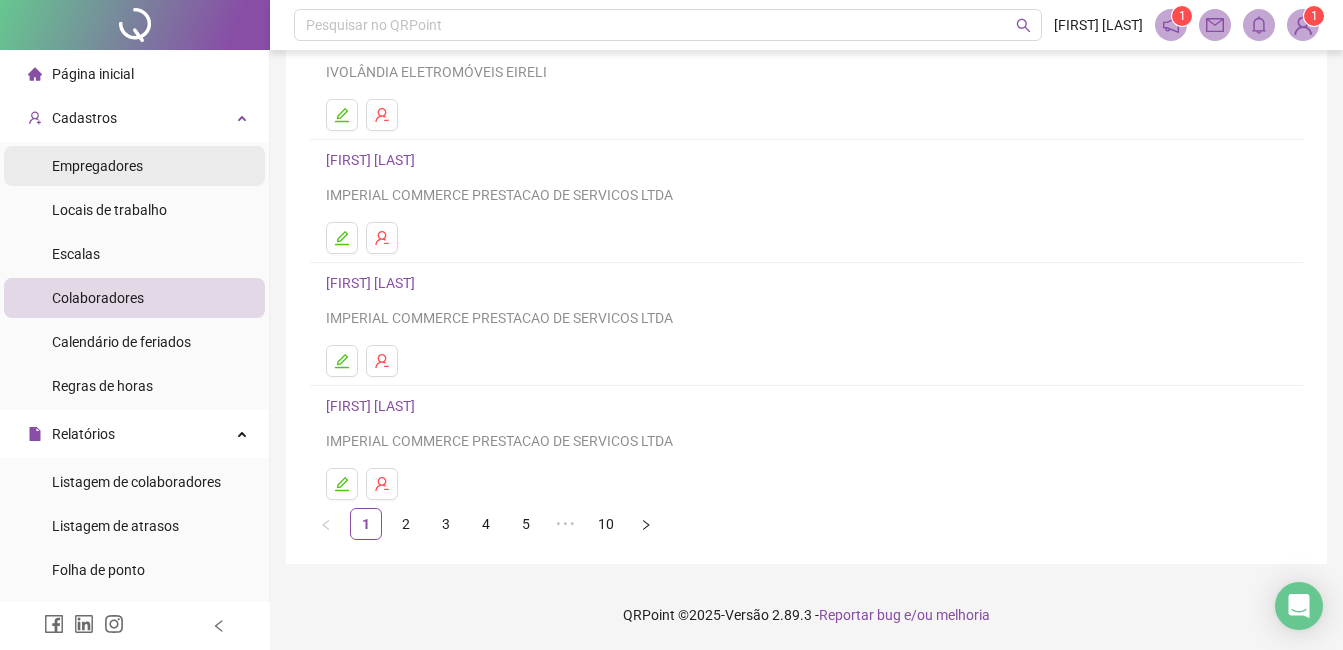 click on "Empregadores" at bounding box center (97, 166) 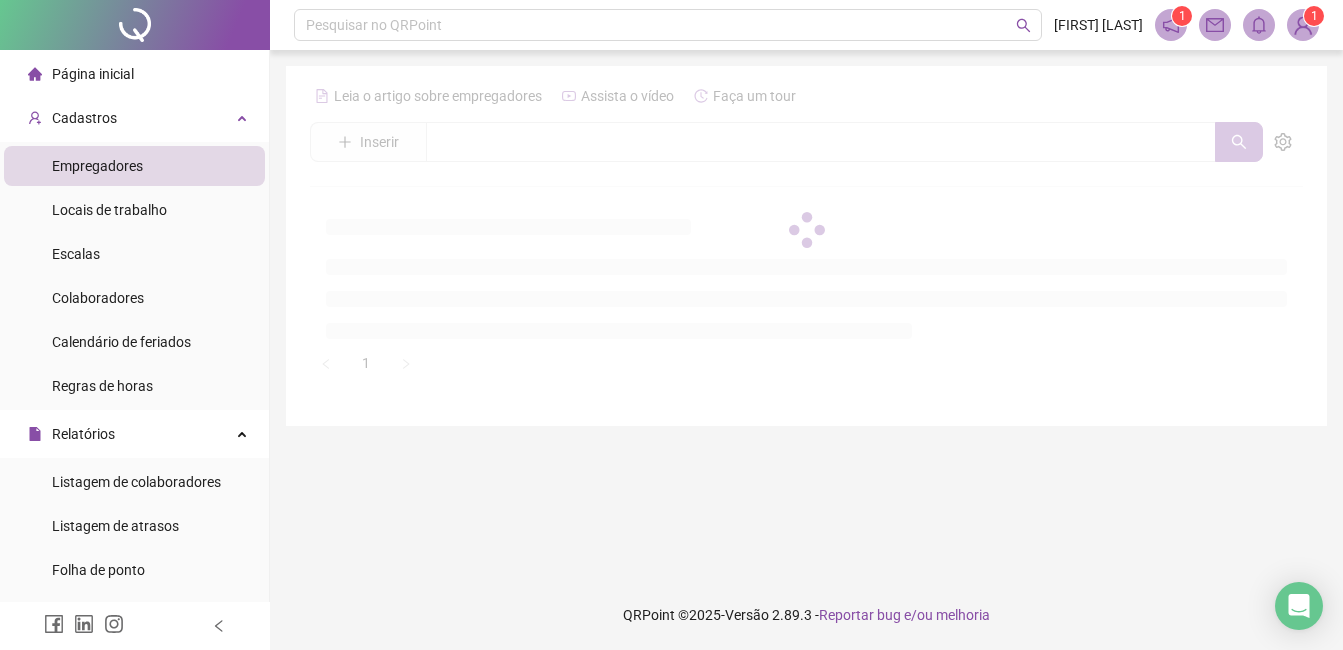 scroll, scrollTop: 0, scrollLeft: 0, axis: both 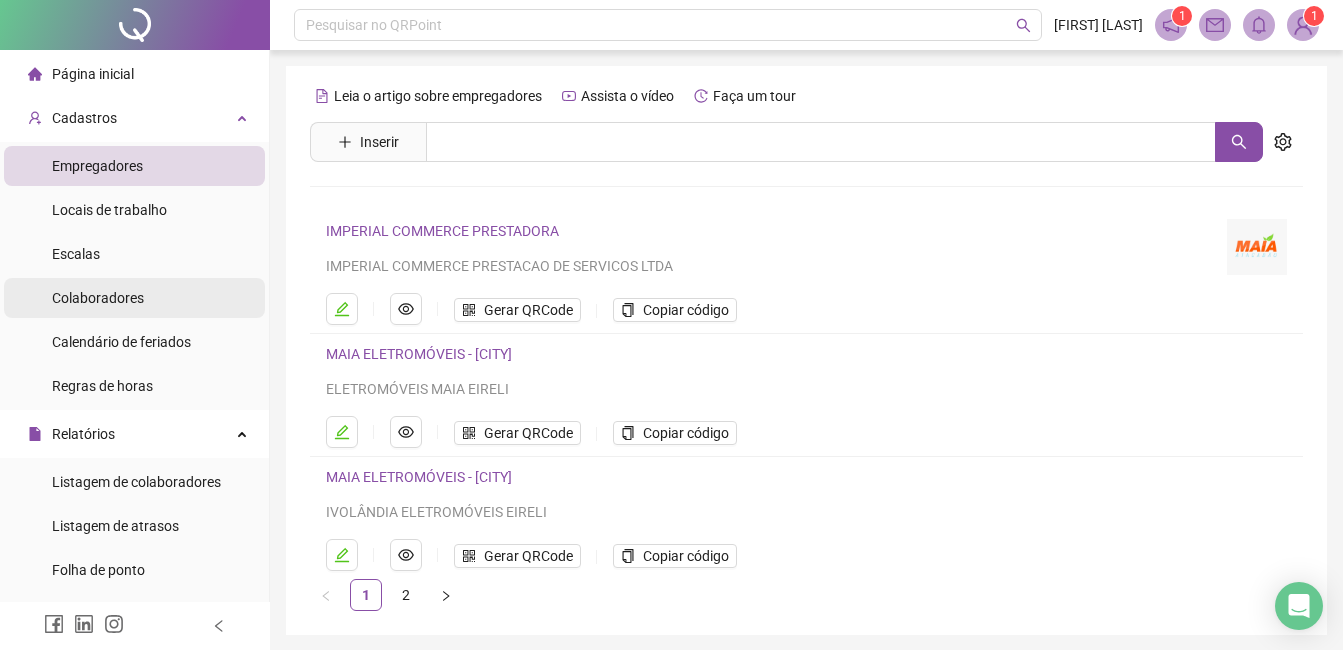 click on "Colaboradores" at bounding box center [98, 298] 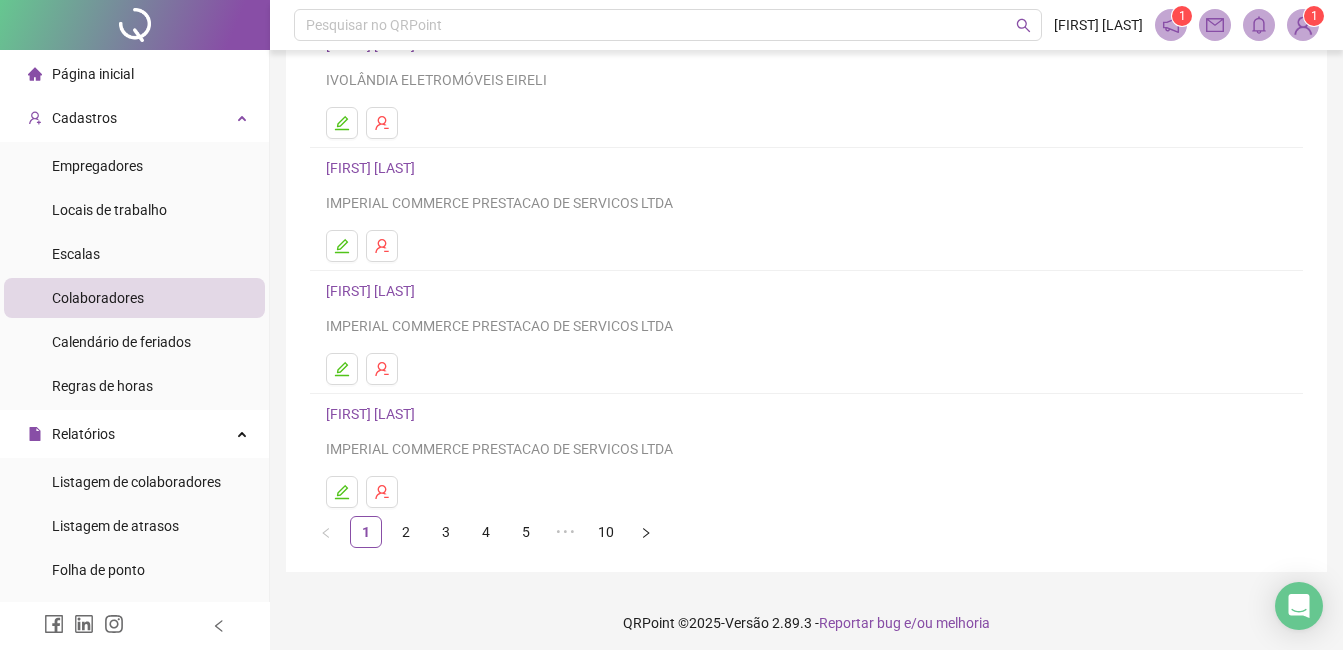 scroll, scrollTop: 317, scrollLeft: 0, axis: vertical 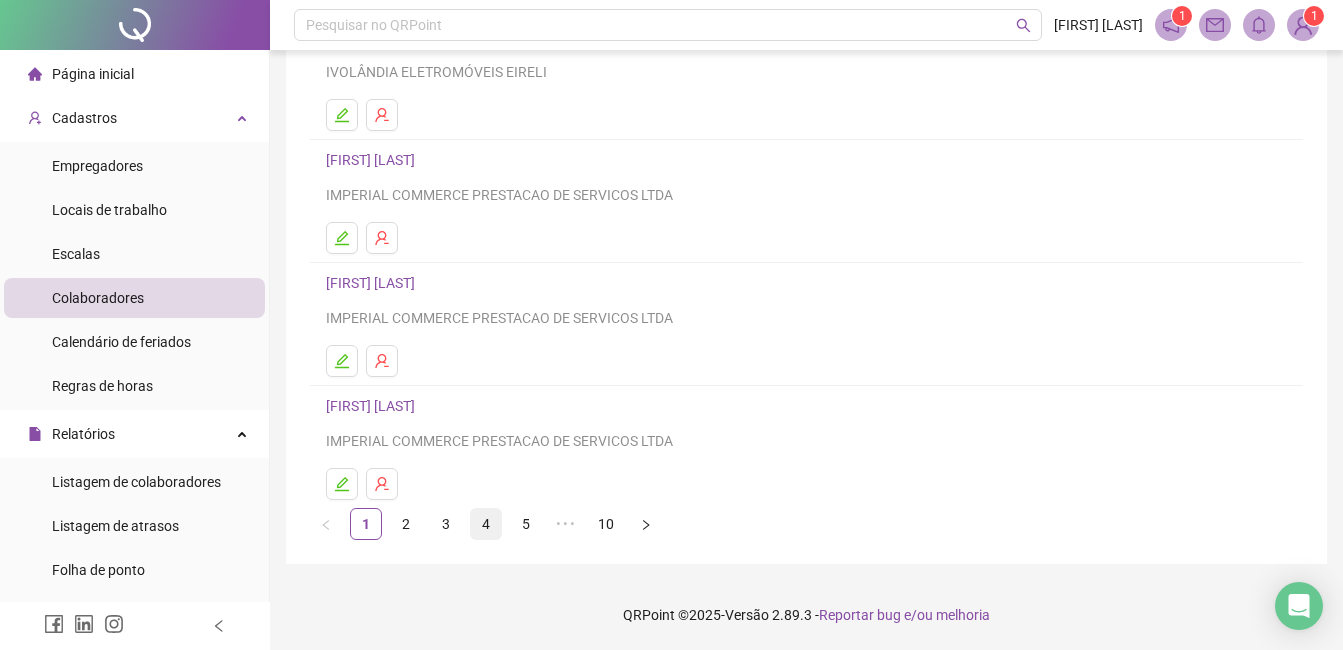 click on "4" at bounding box center (486, 524) 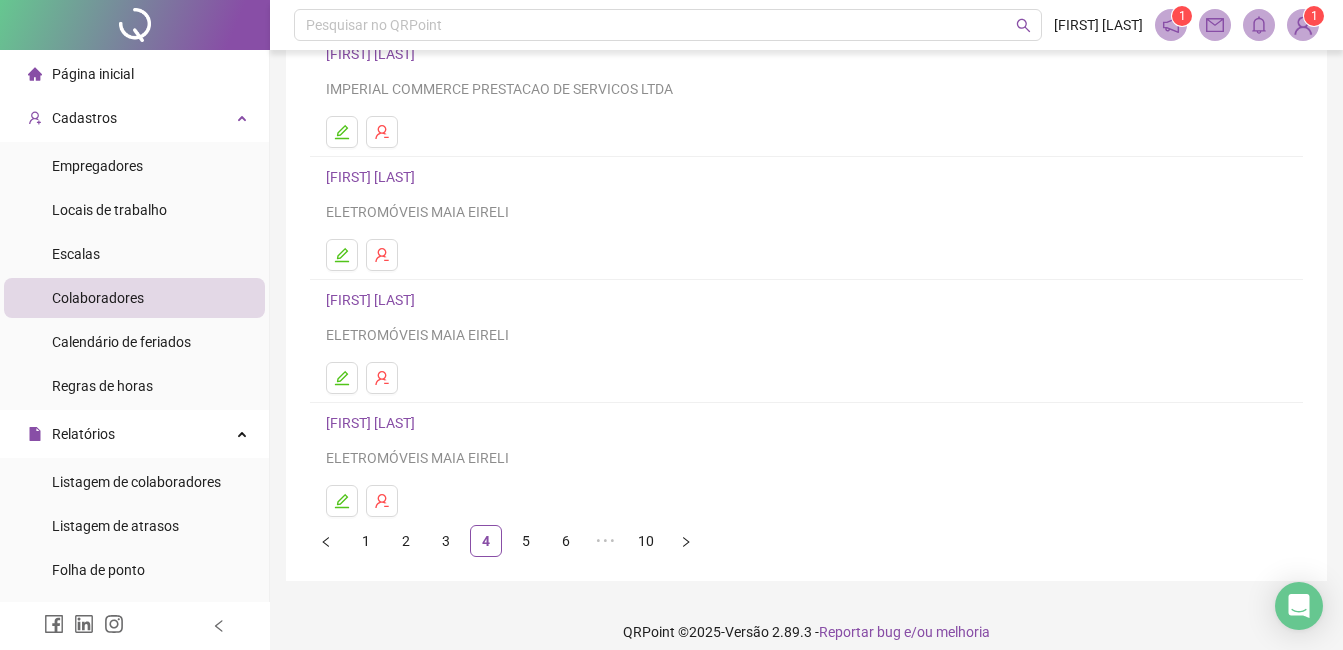 scroll, scrollTop: 317, scrollLeft: 0, axis: vertical 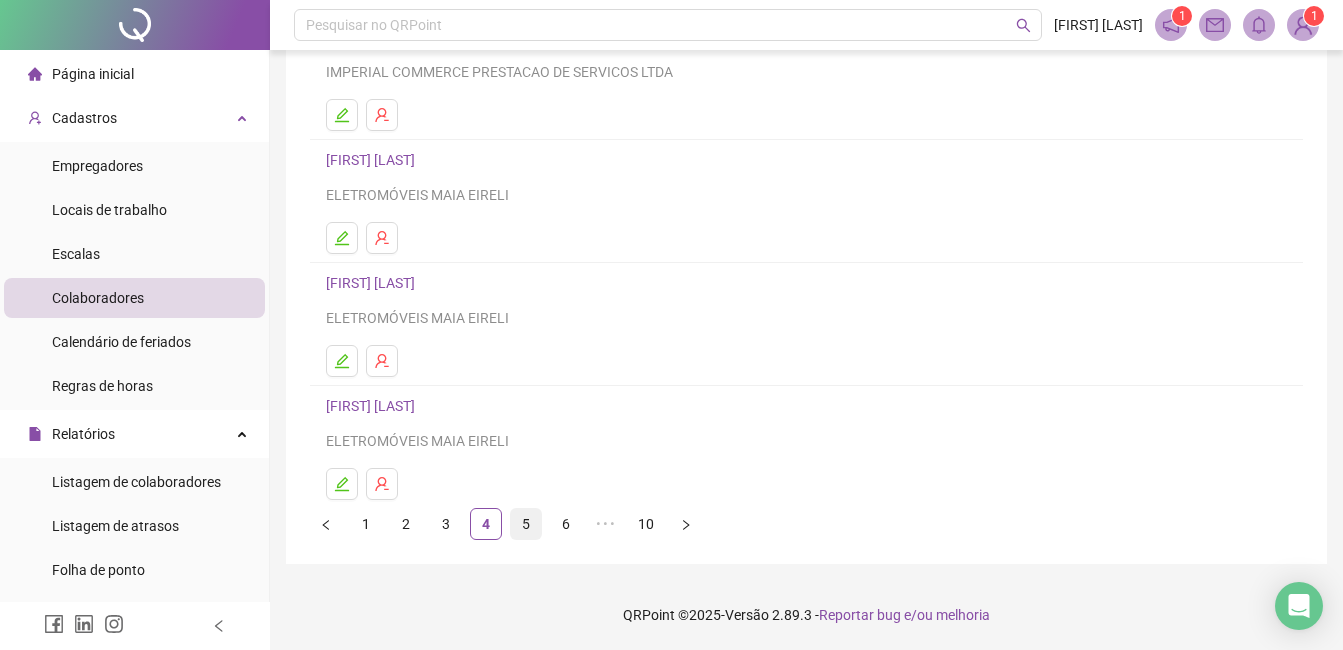 click on "5" at bounding box center (526, 524) 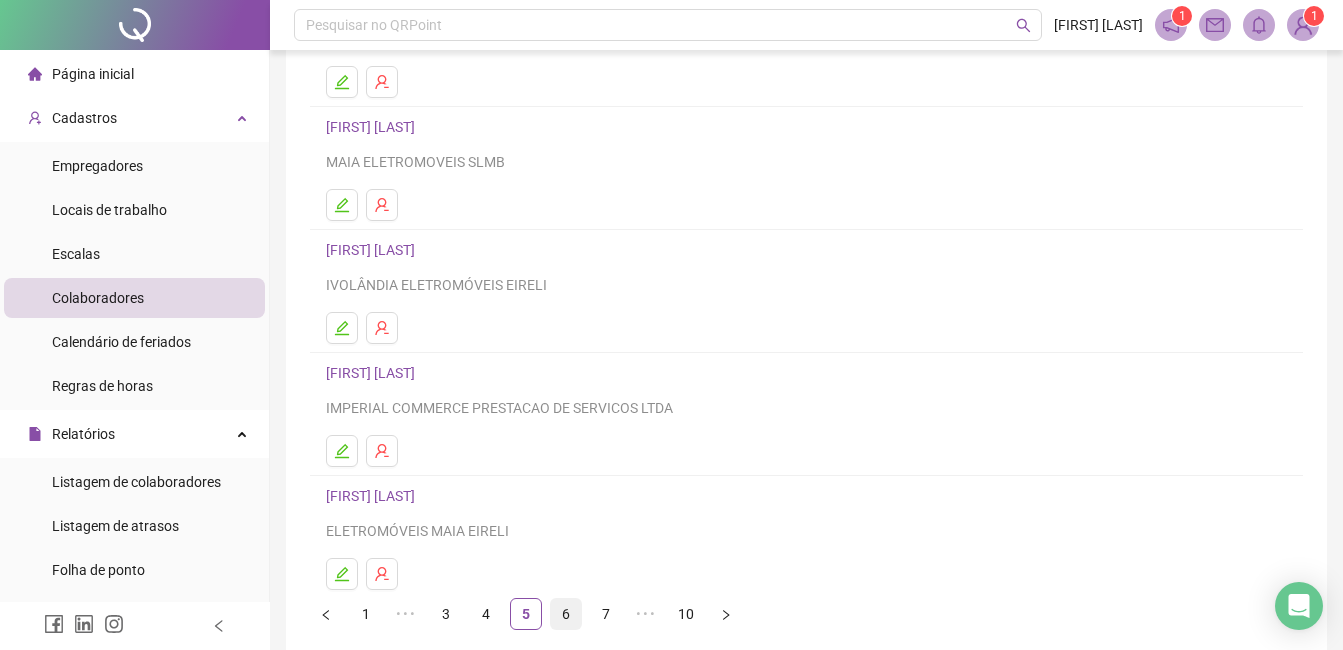 scroll, scrollTop: 317, scrollLeft: 0, axis: vertical 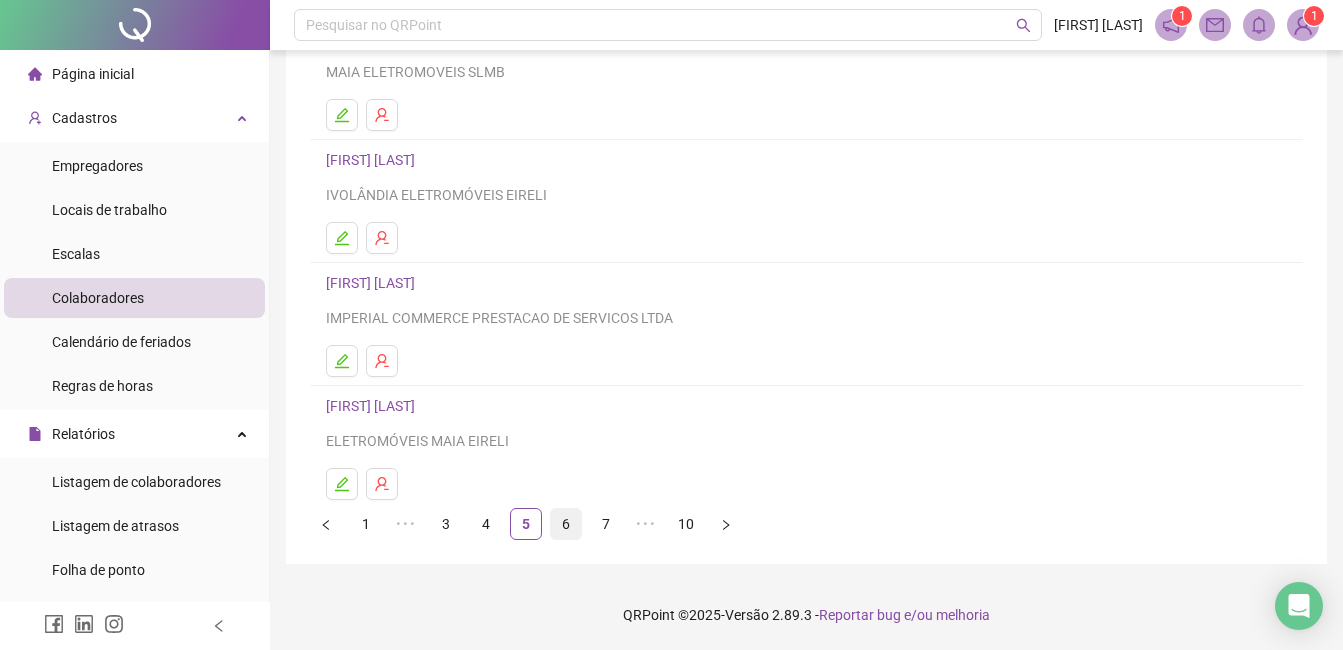 click on "6" at bounding box center [566, 524] 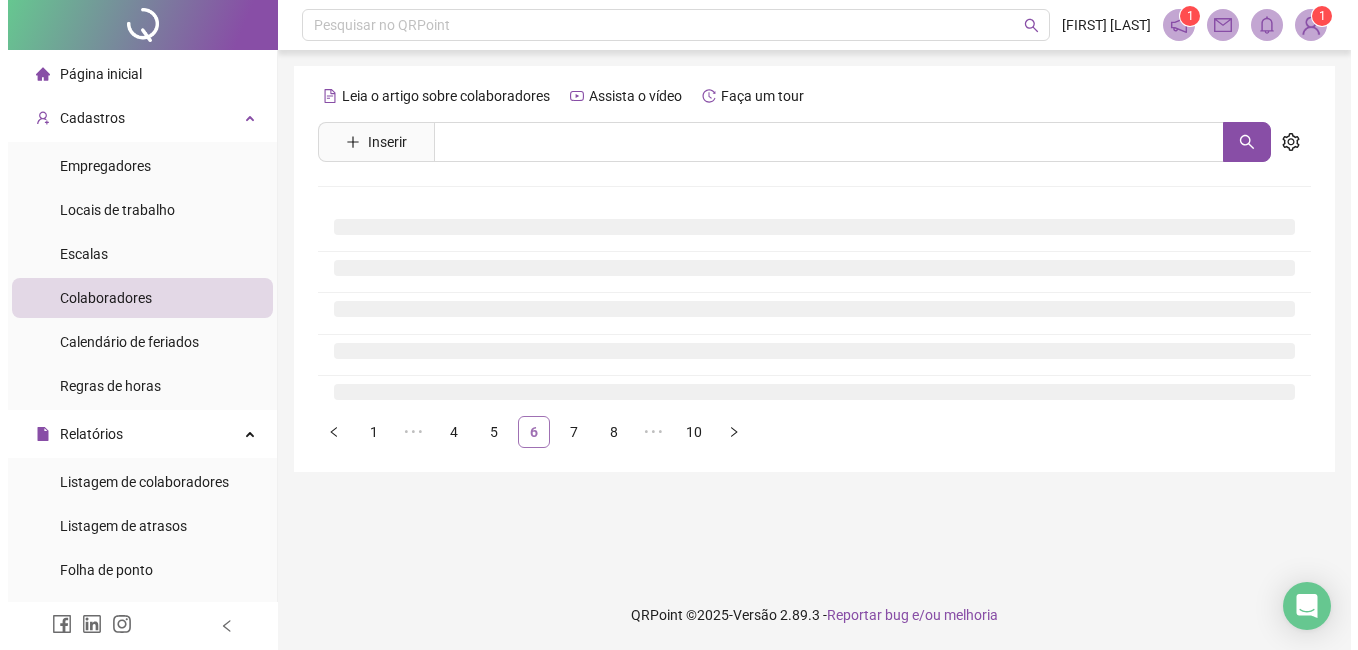 scroll, scrollTop: 0, scrollLeft: 0, axis: both 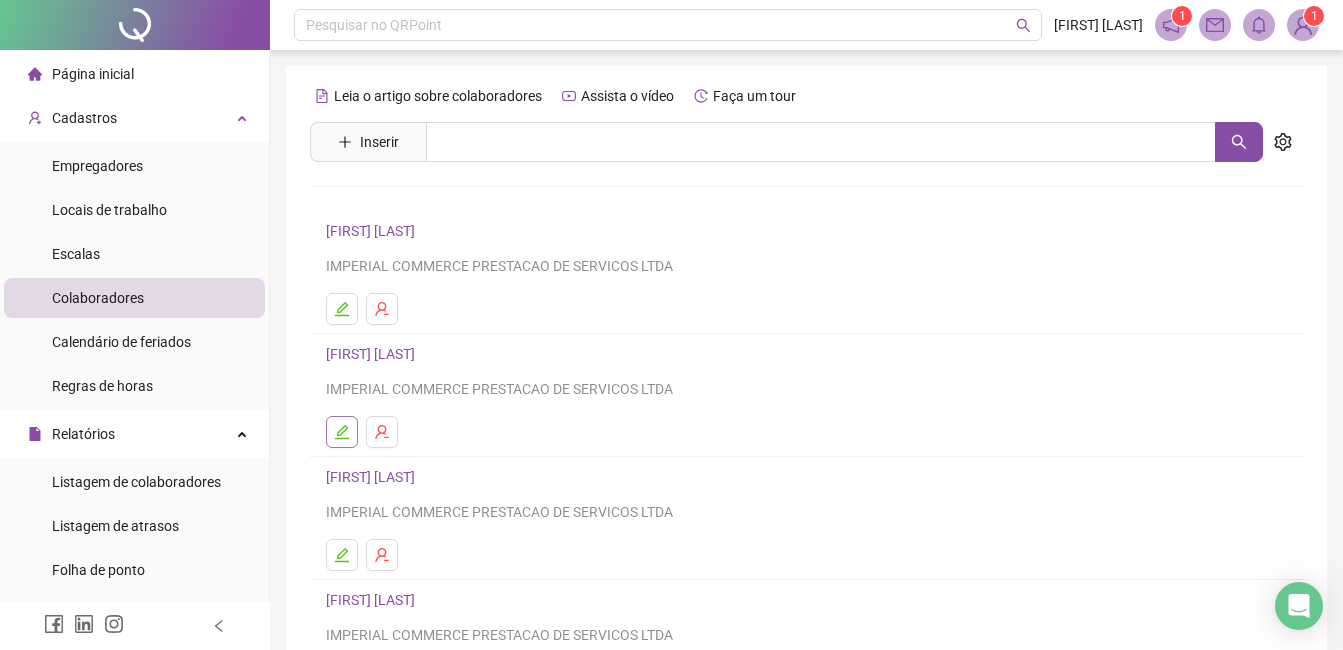 click 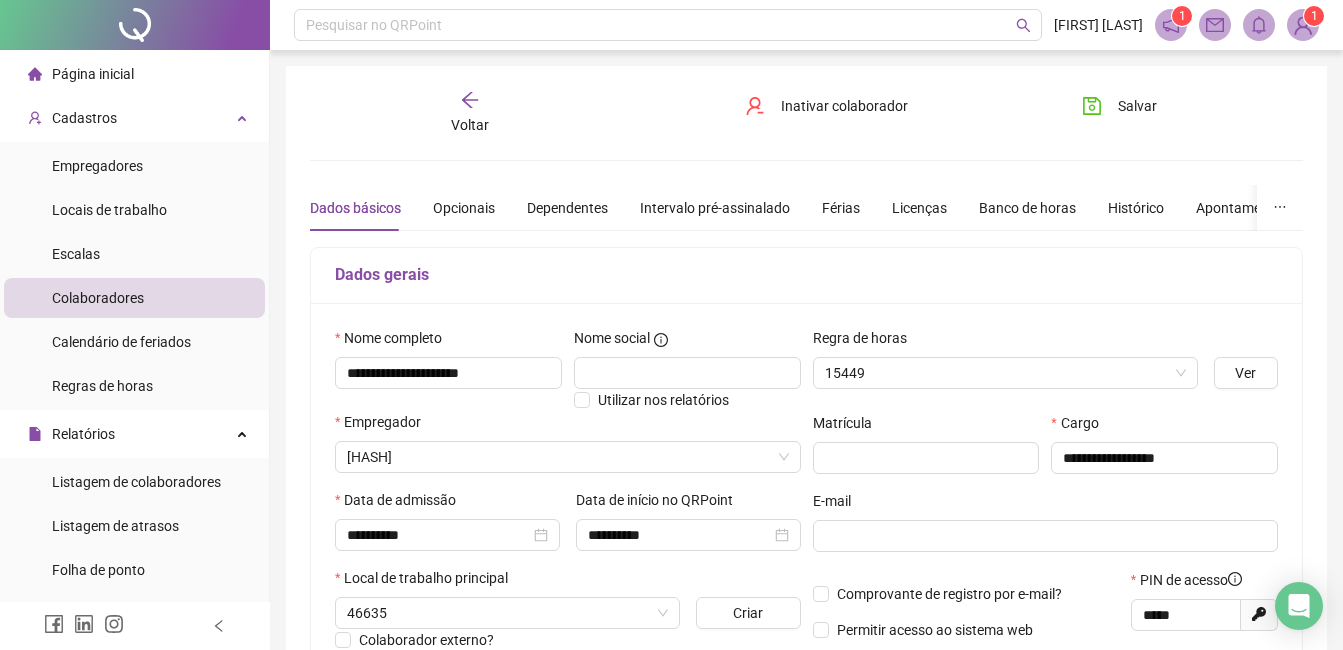type on "**********" 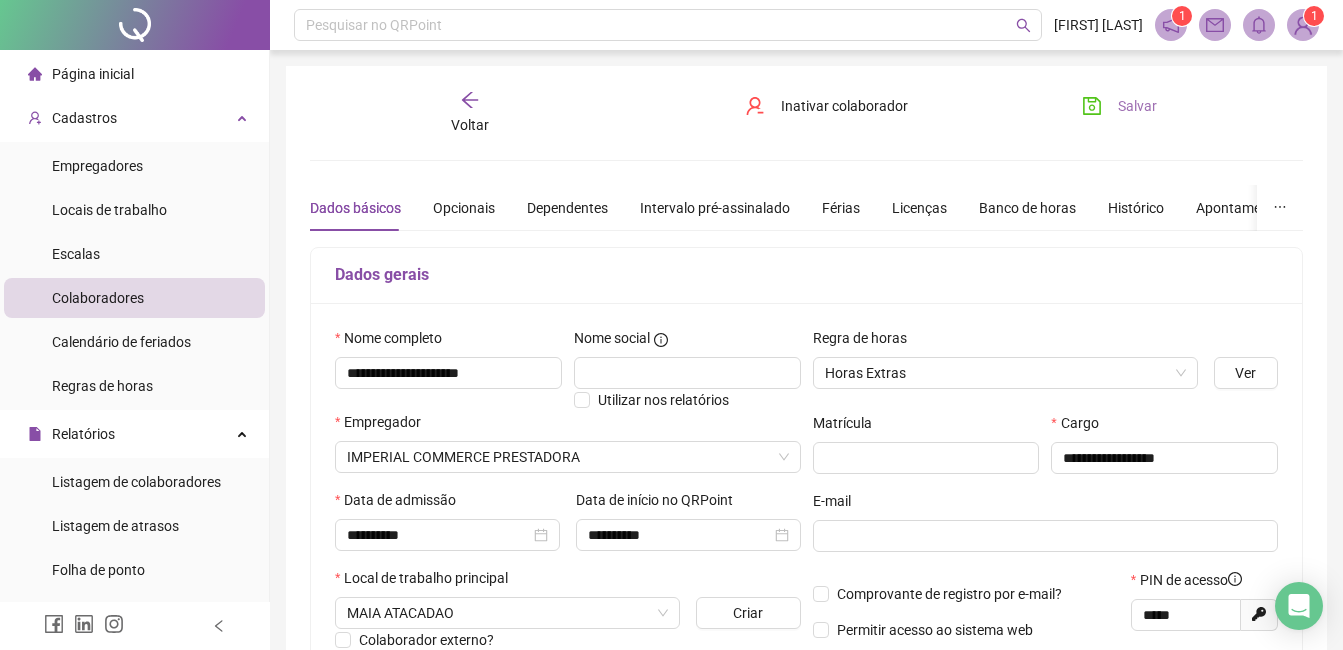 click on "Salvar" at bounding box center (1137, 106) 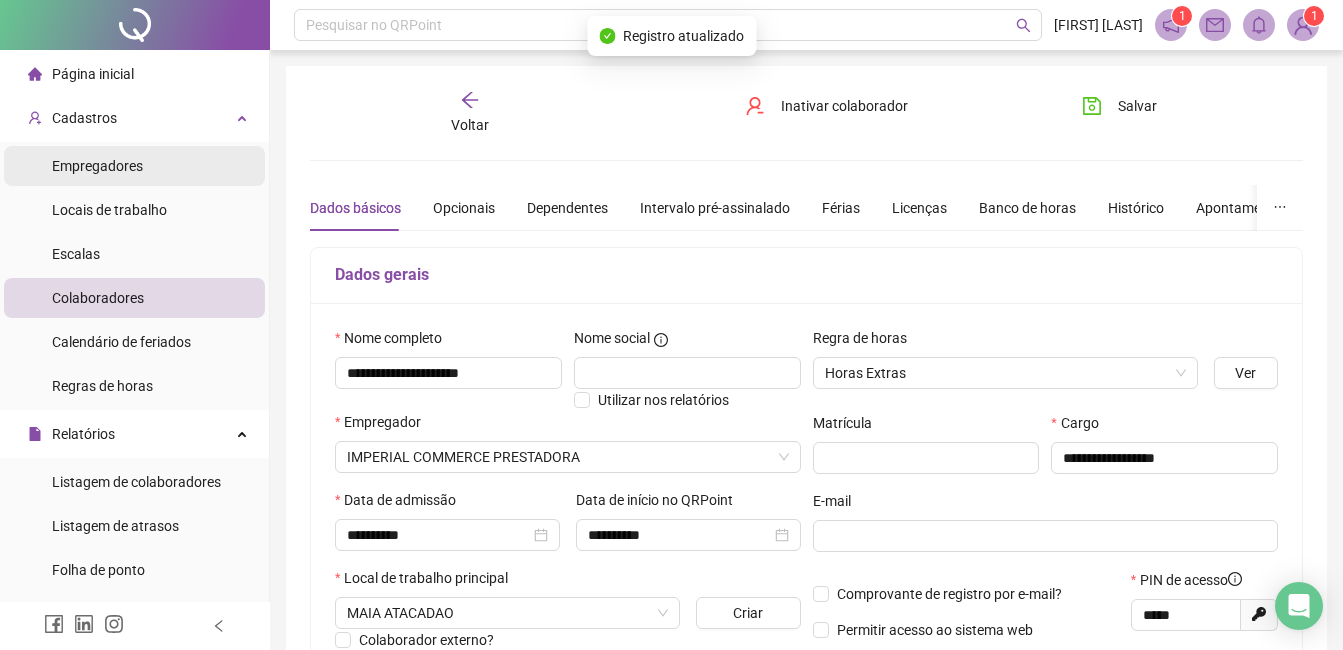 click on "Empregadores" at bounding box center (97, 166) 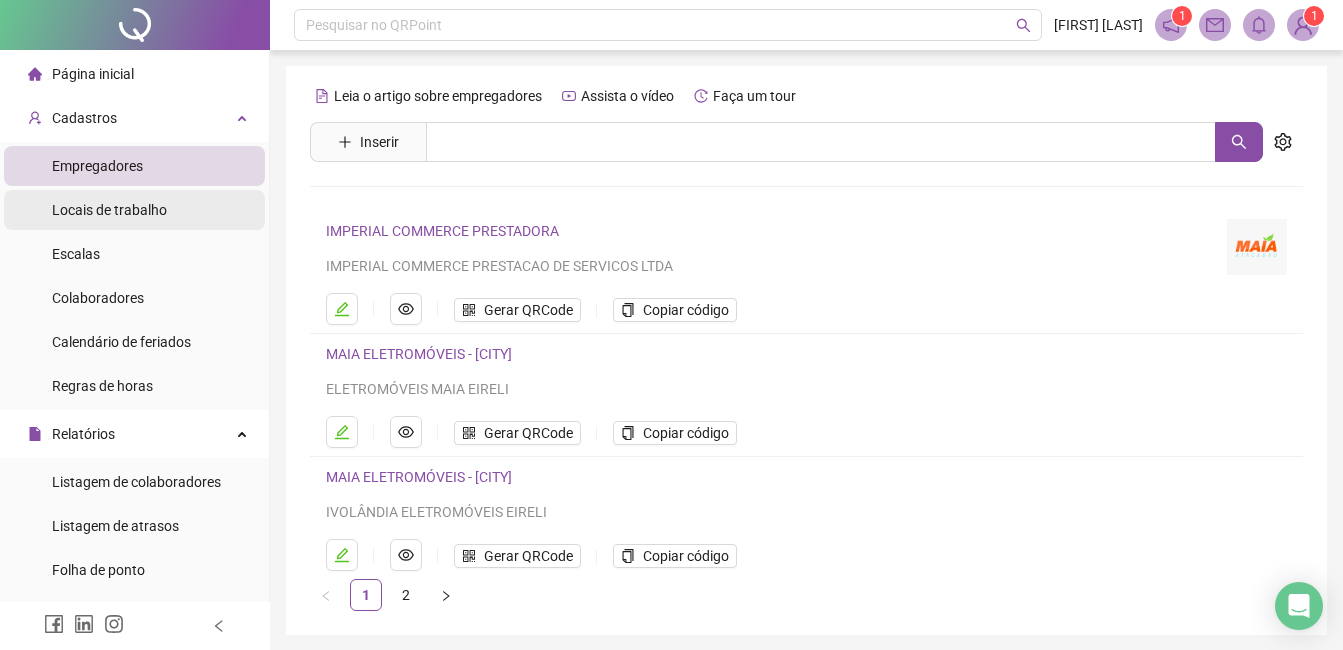 click on "Locais de trabalho" at bounding box center [109, 210] 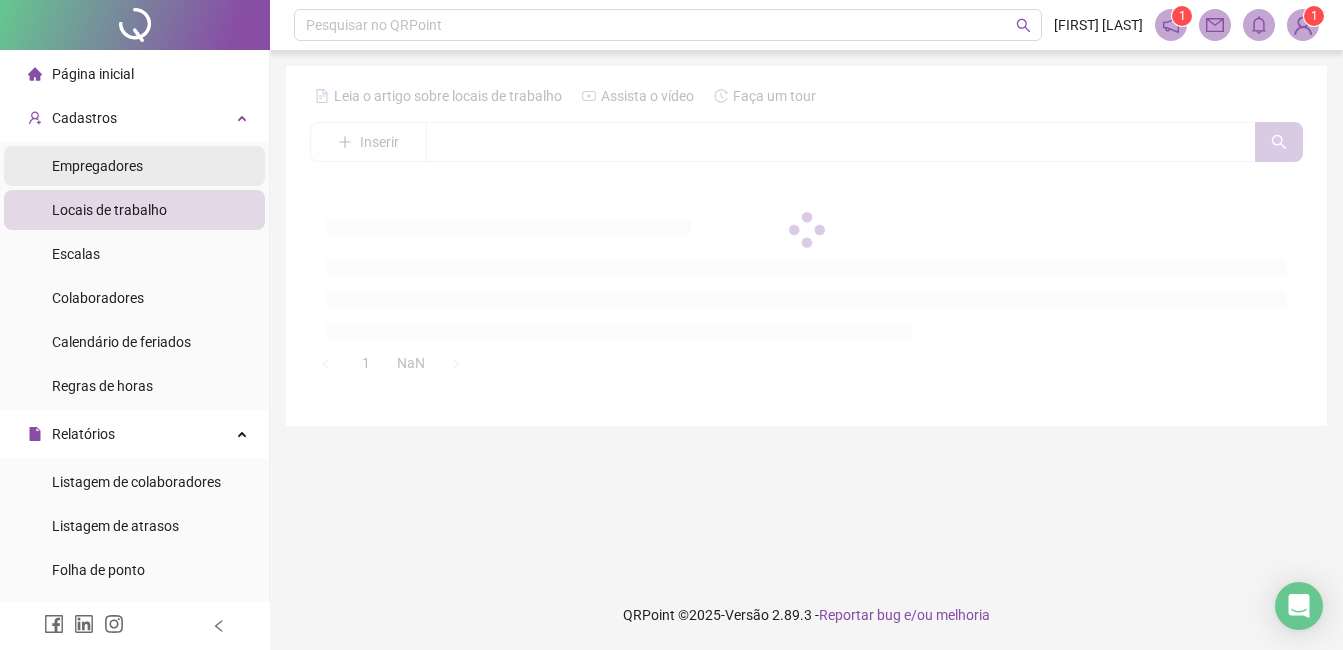 click on "Empregadores" at bounding box center [97, 166] 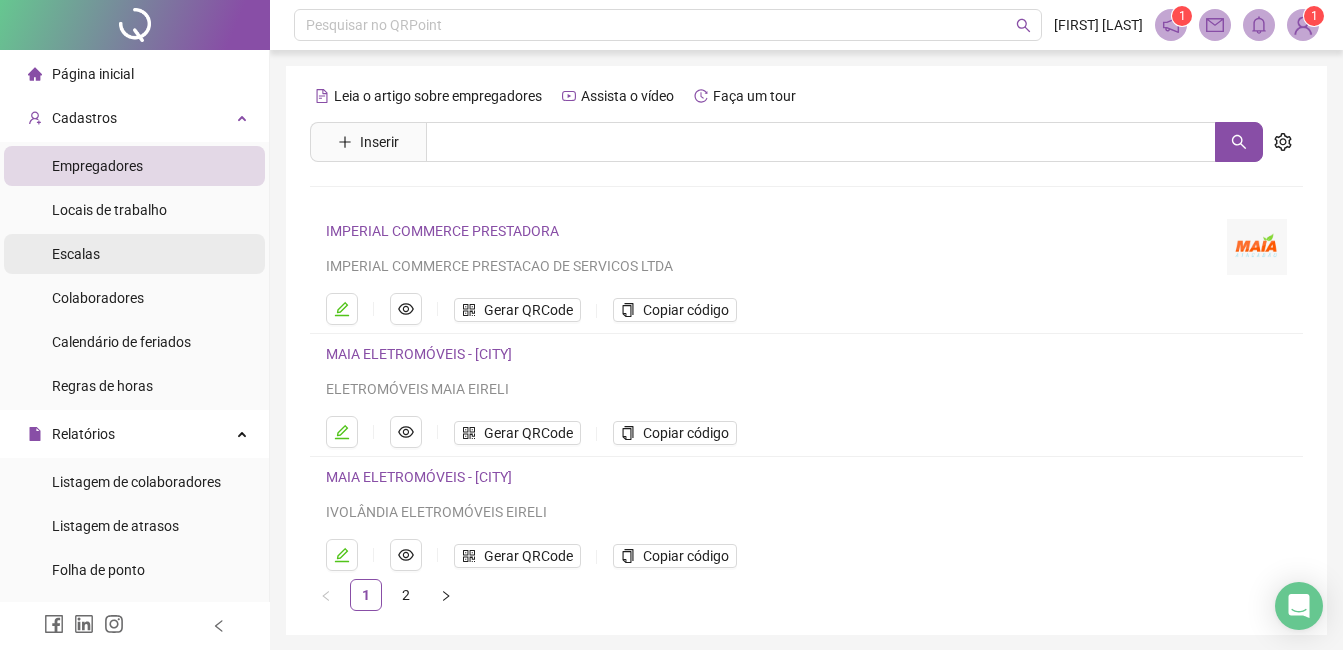 click on "Escalas" at bounding box center [134, 254] 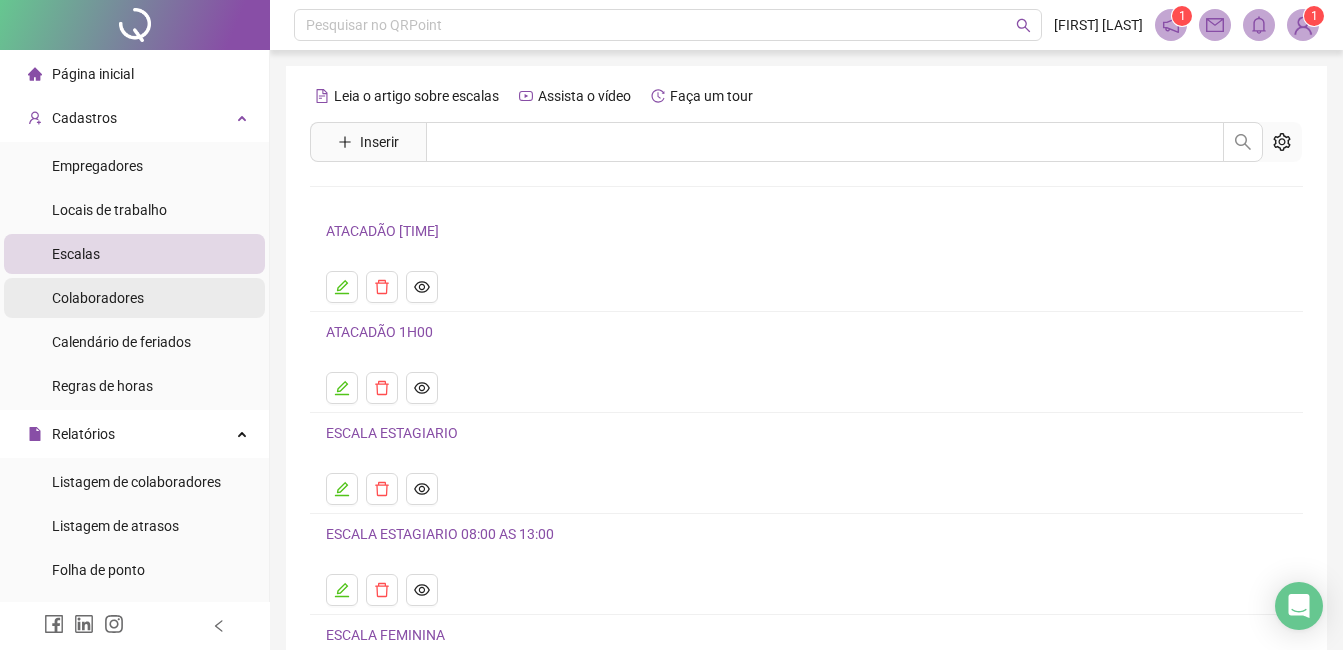 click on "Colaboradores" at bounding box center (98, 298) 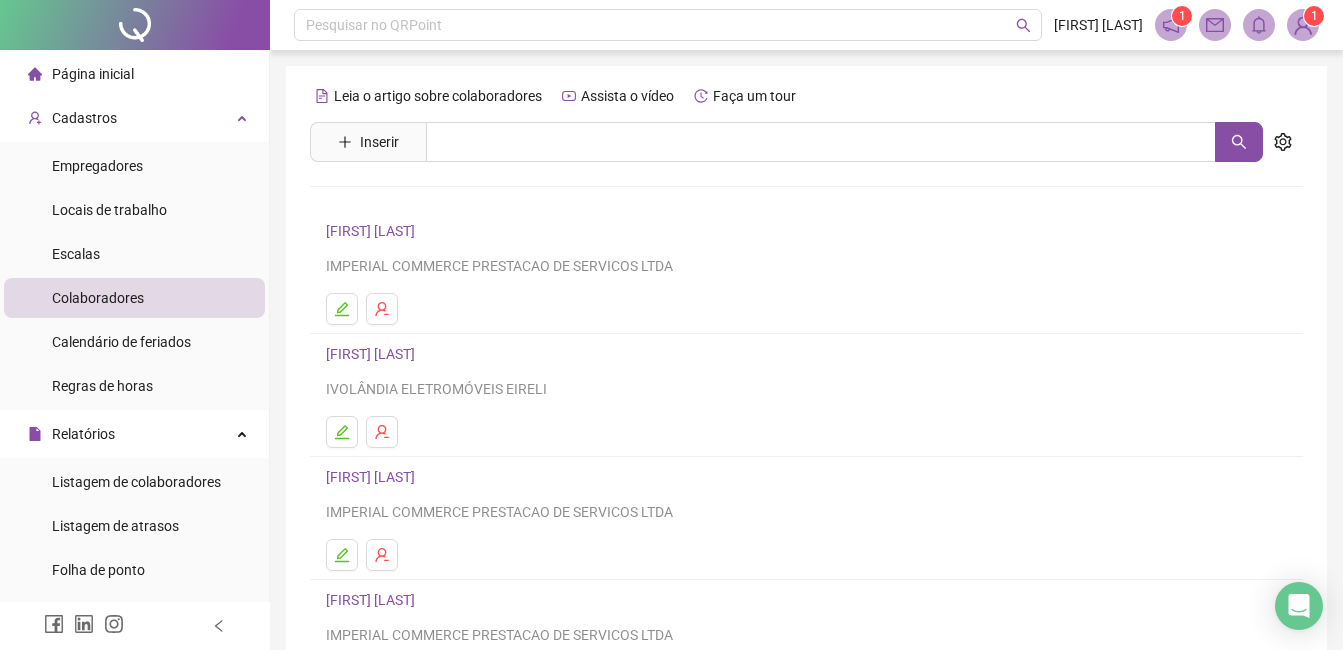 click on "1" at bounding box center [1314, 16] 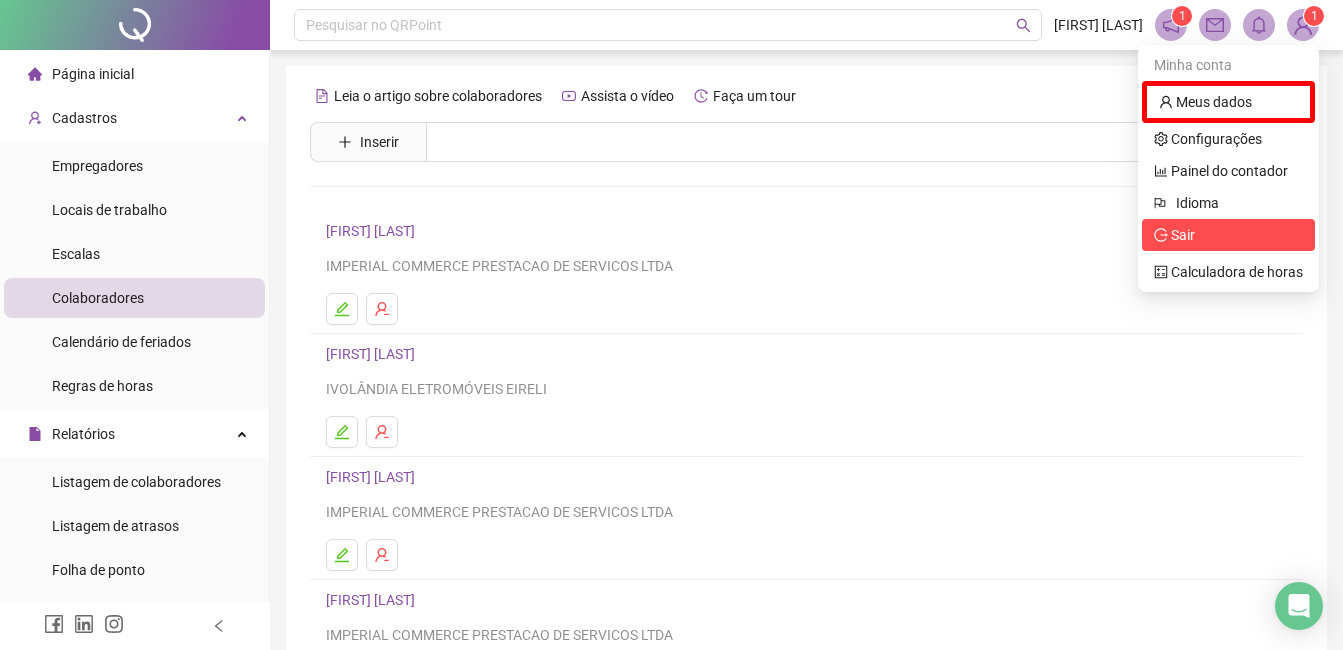 click on "Sair" at bounding box center [1228, 235] 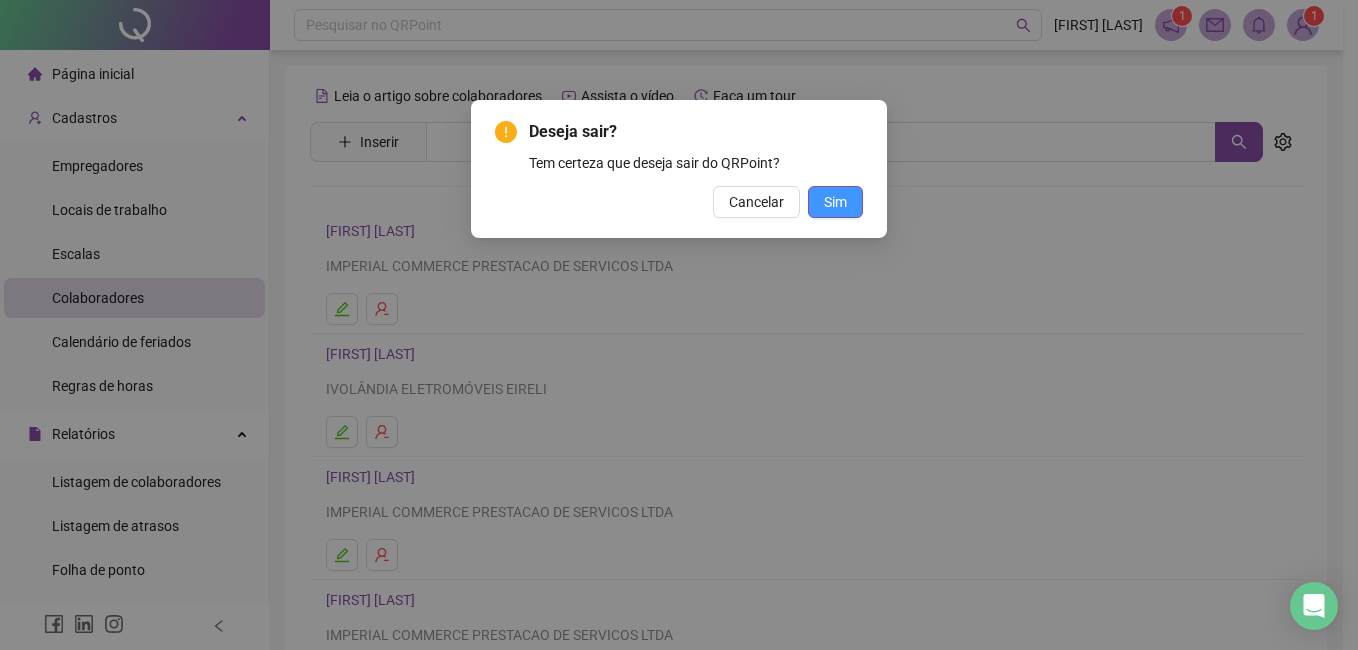 click on "Sim" at bounding box center (835, 202) 